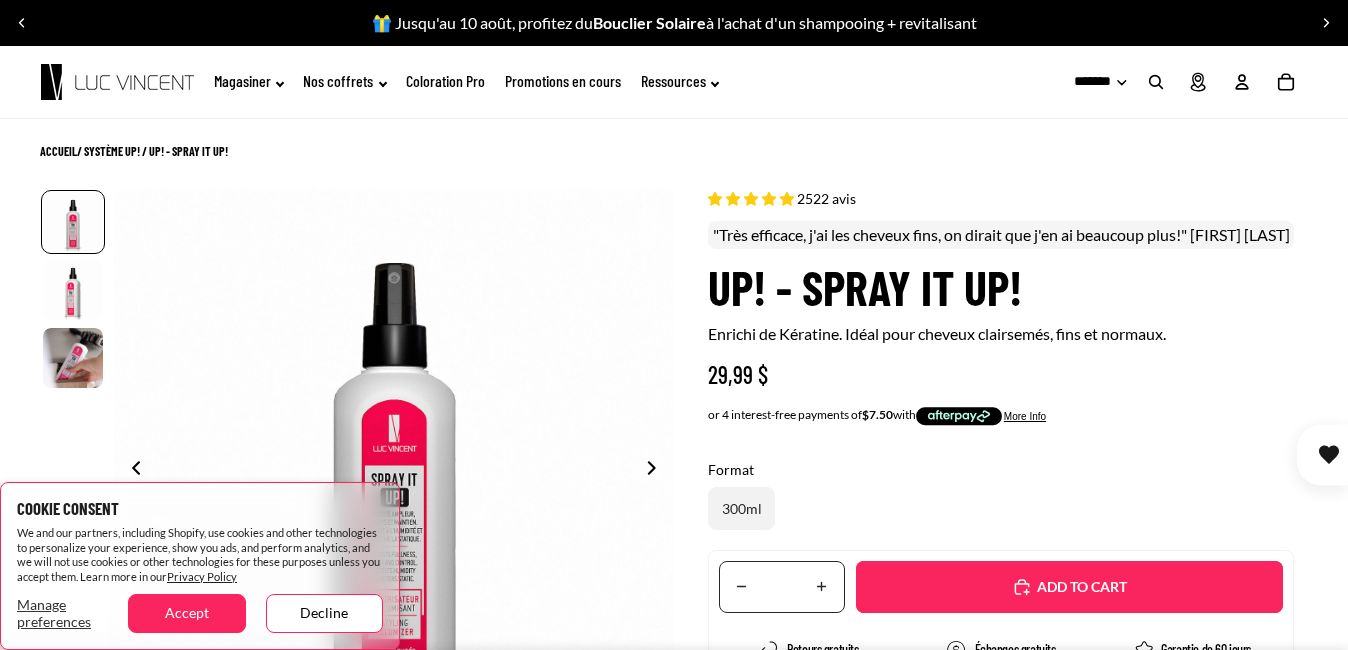 scroll, scrollTop: 0, scrollLeft: 0, axis: both 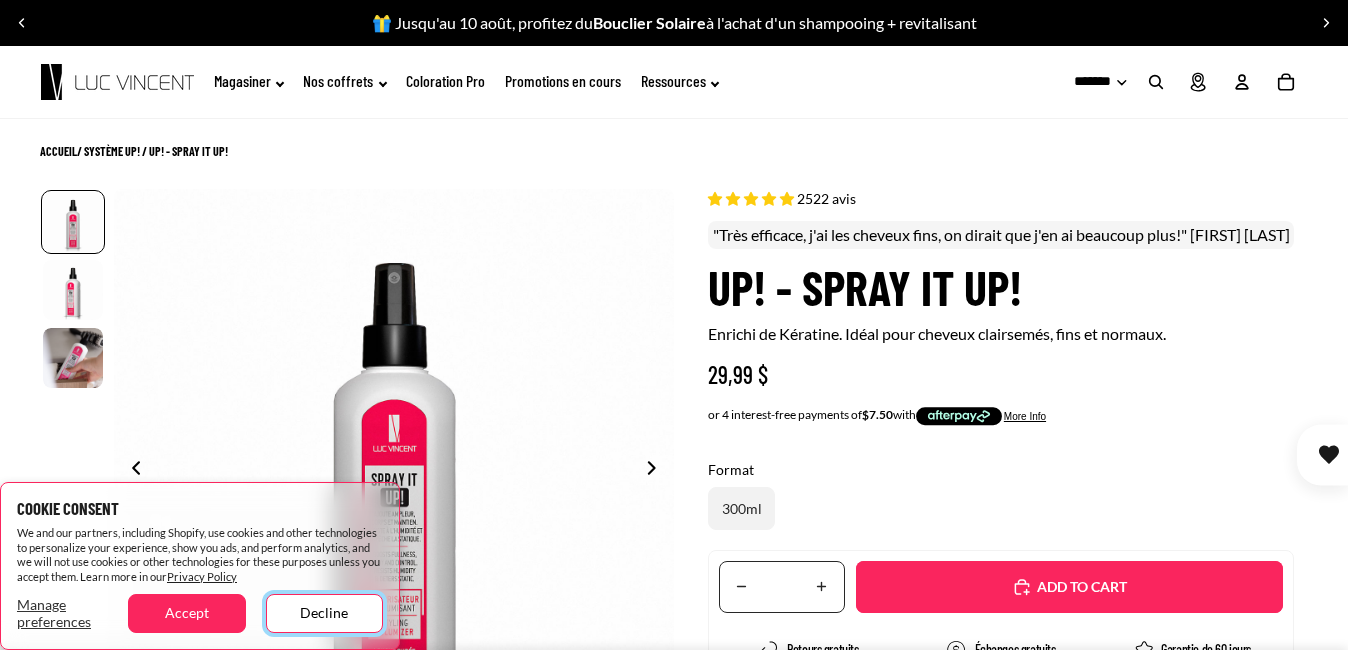 click on "Decline" at bounding box center (324, 613) 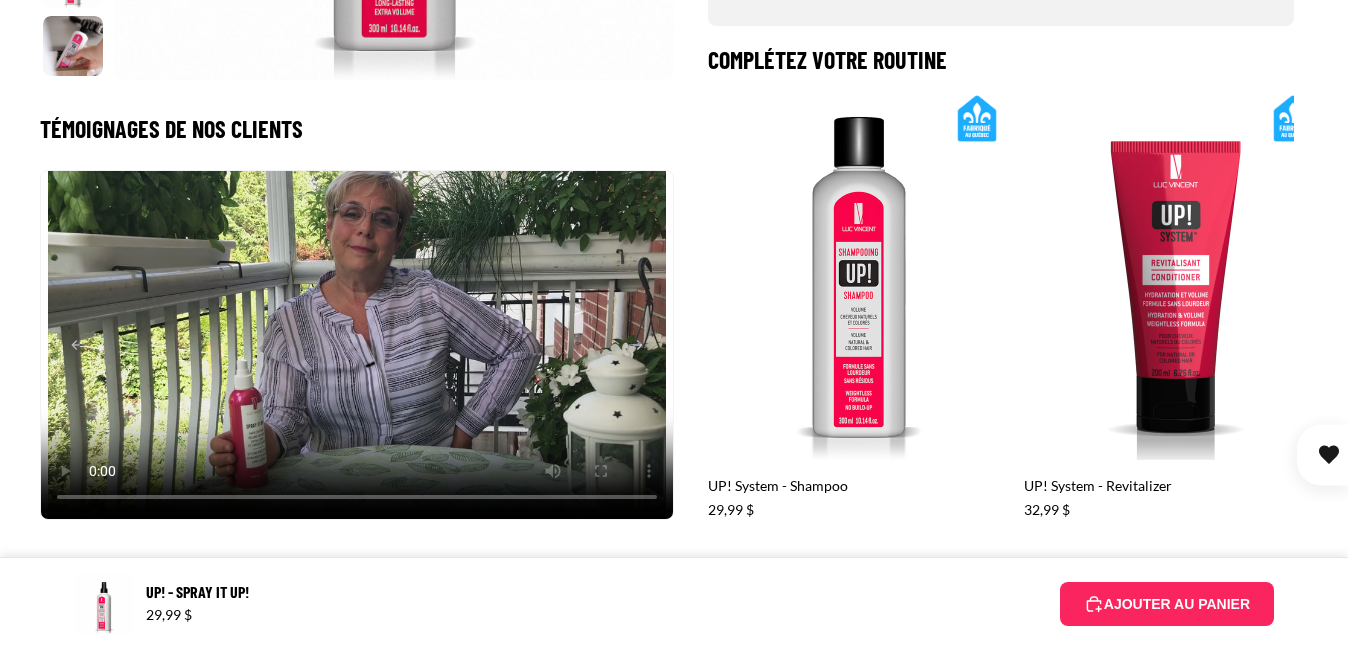 scroll, scrollTop: 1100, scrollLeft: 0, axis: vertical 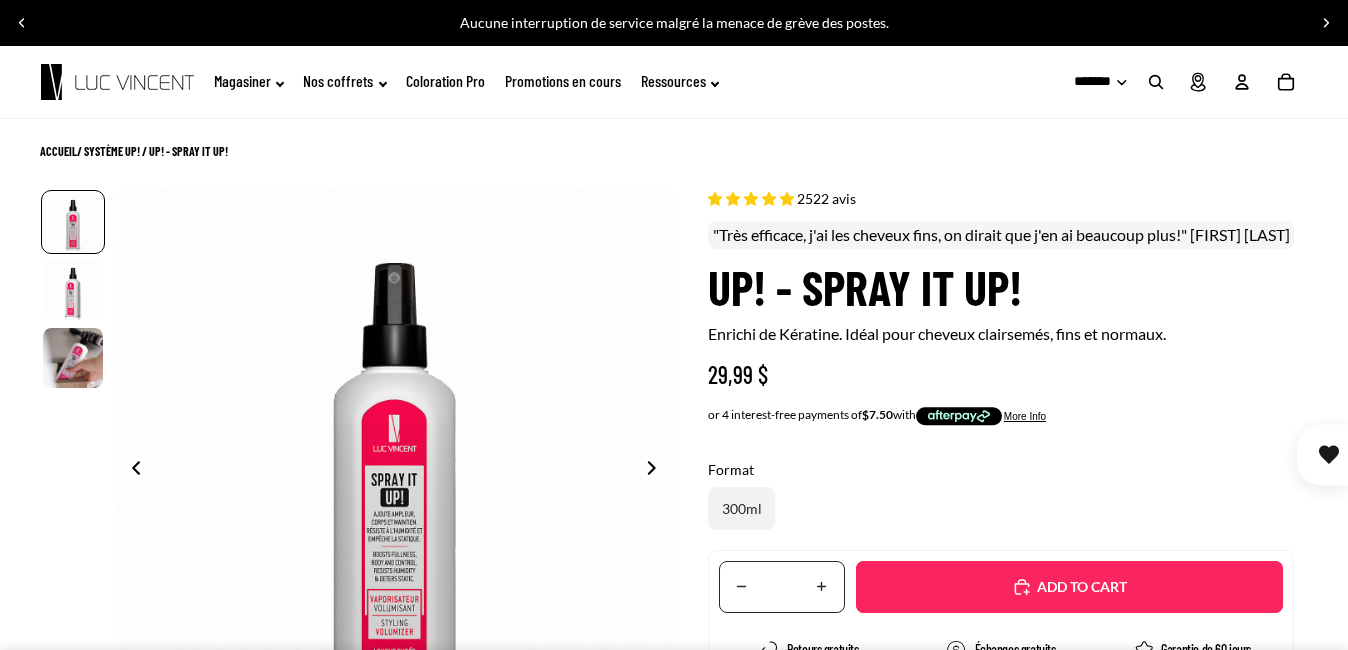 click 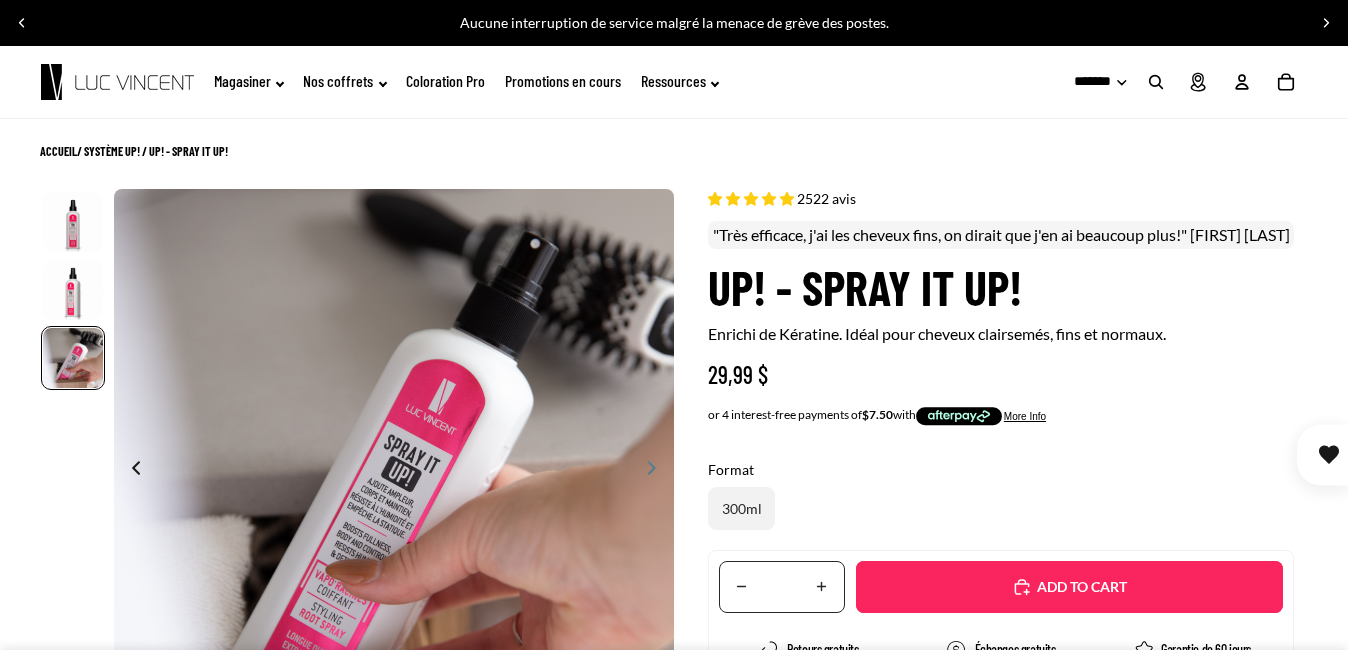 scroll, scrollTop: 0, scrollLeft: 1122, axis: horizontal 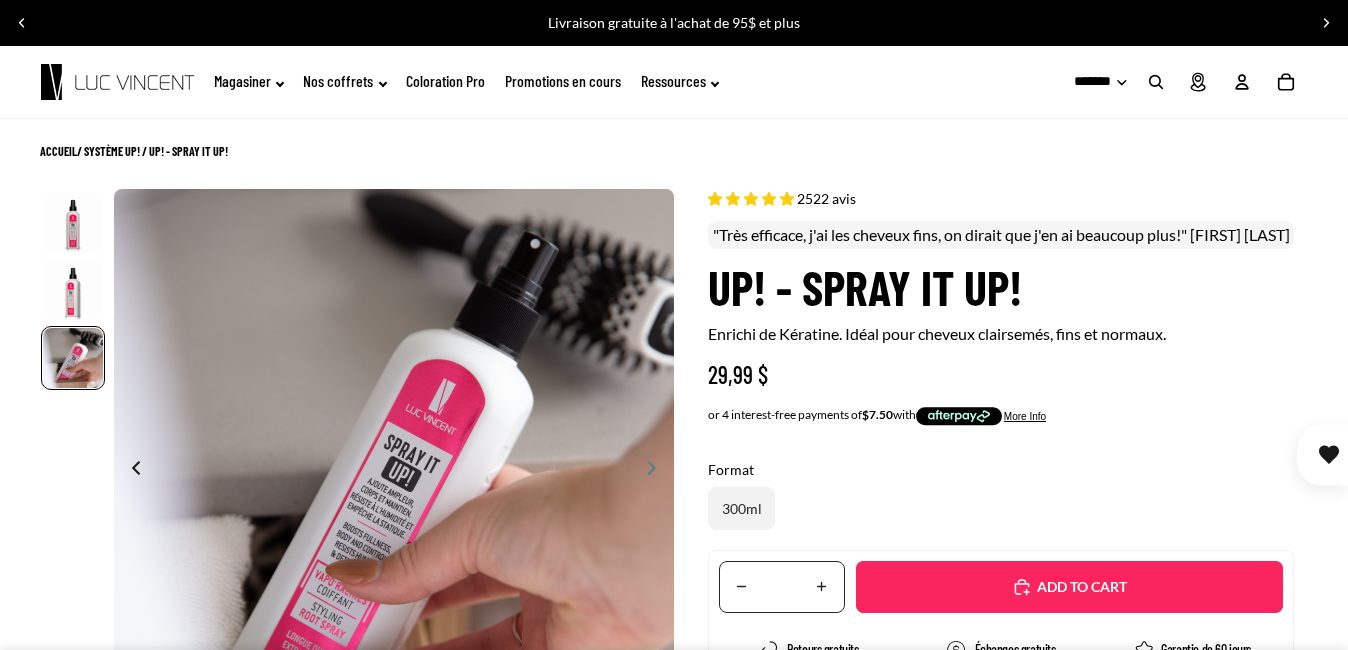 click 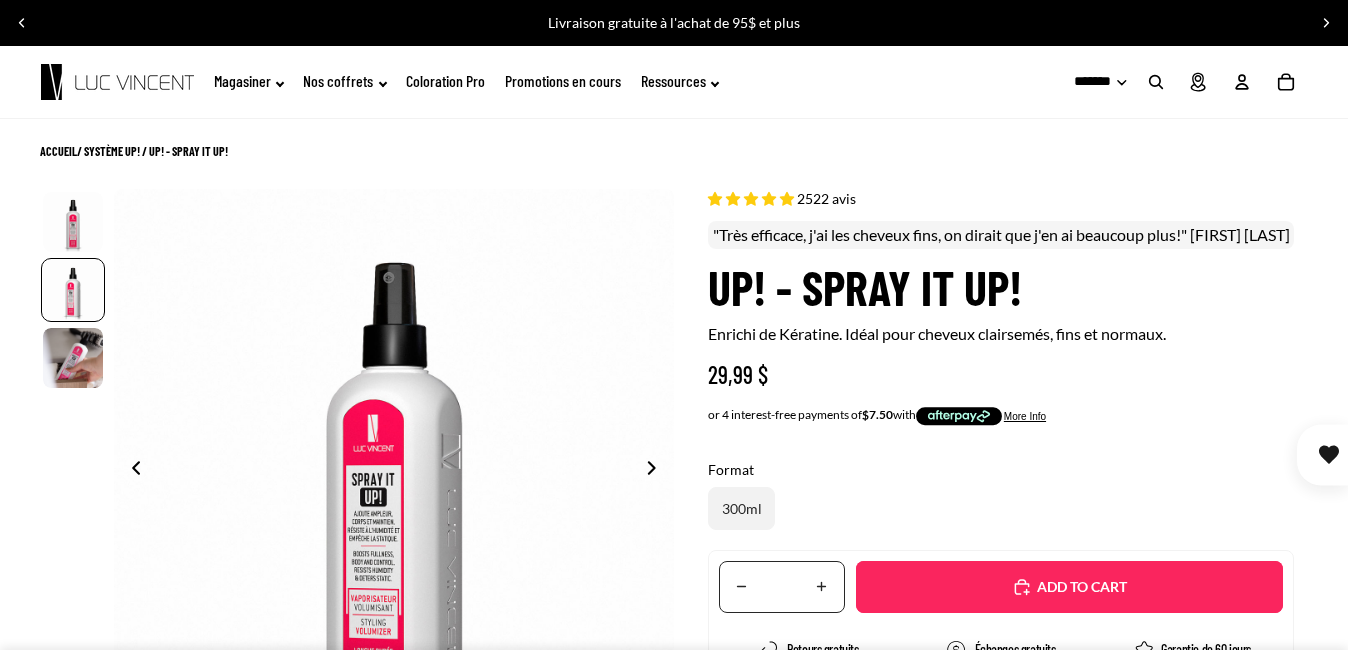 scroll, scrollTop: 0, scrollLeft: 561, axis: horizontal 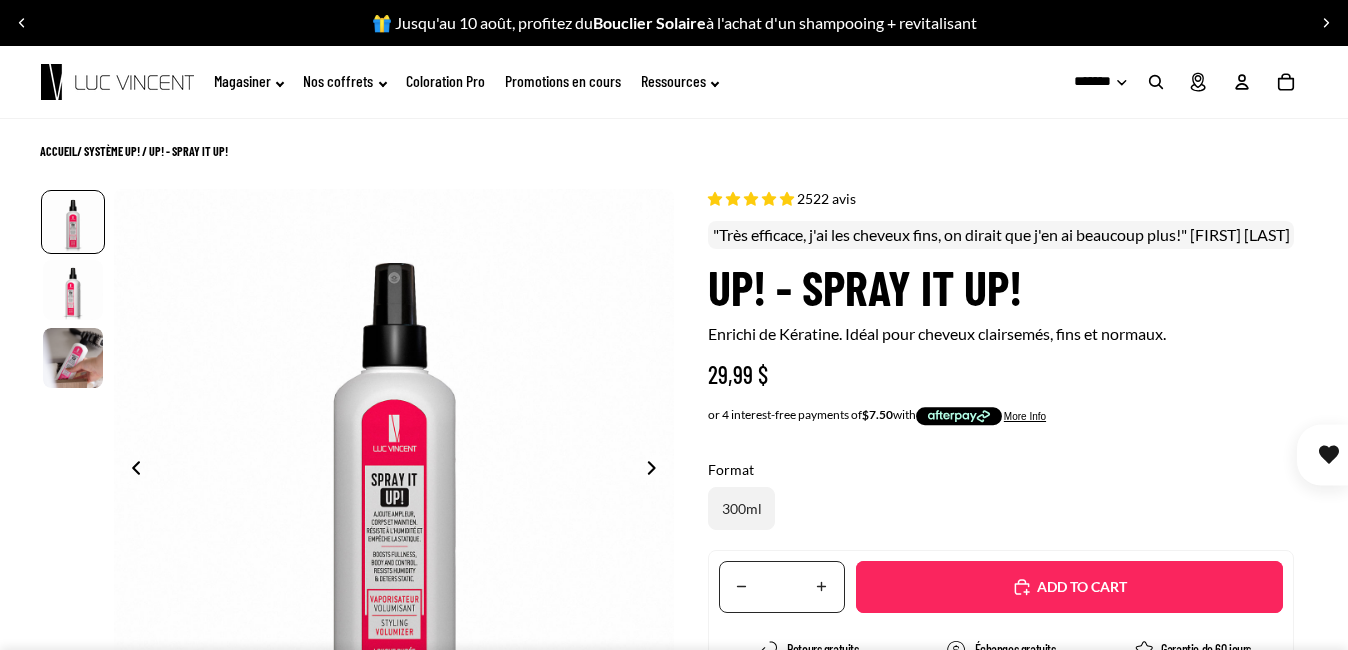 click on "******** *******" at bounding box center (1088, 82) 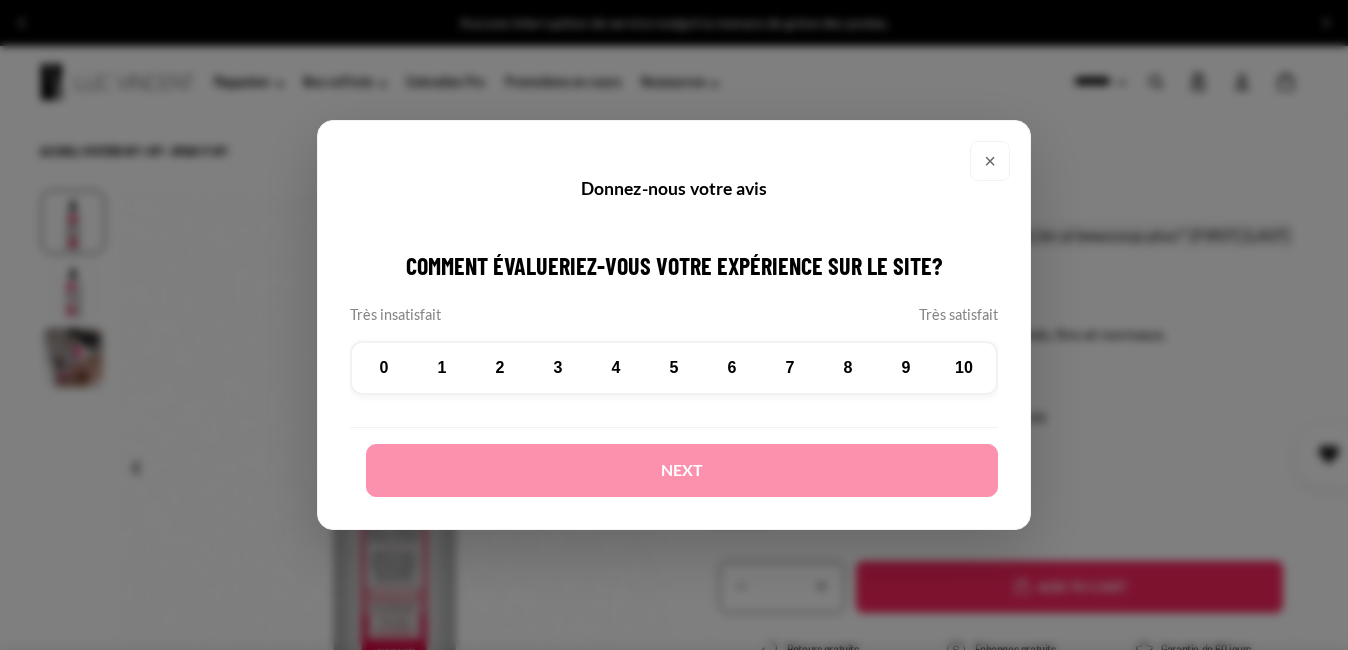 click on "×" at bounding box center (990, 161) 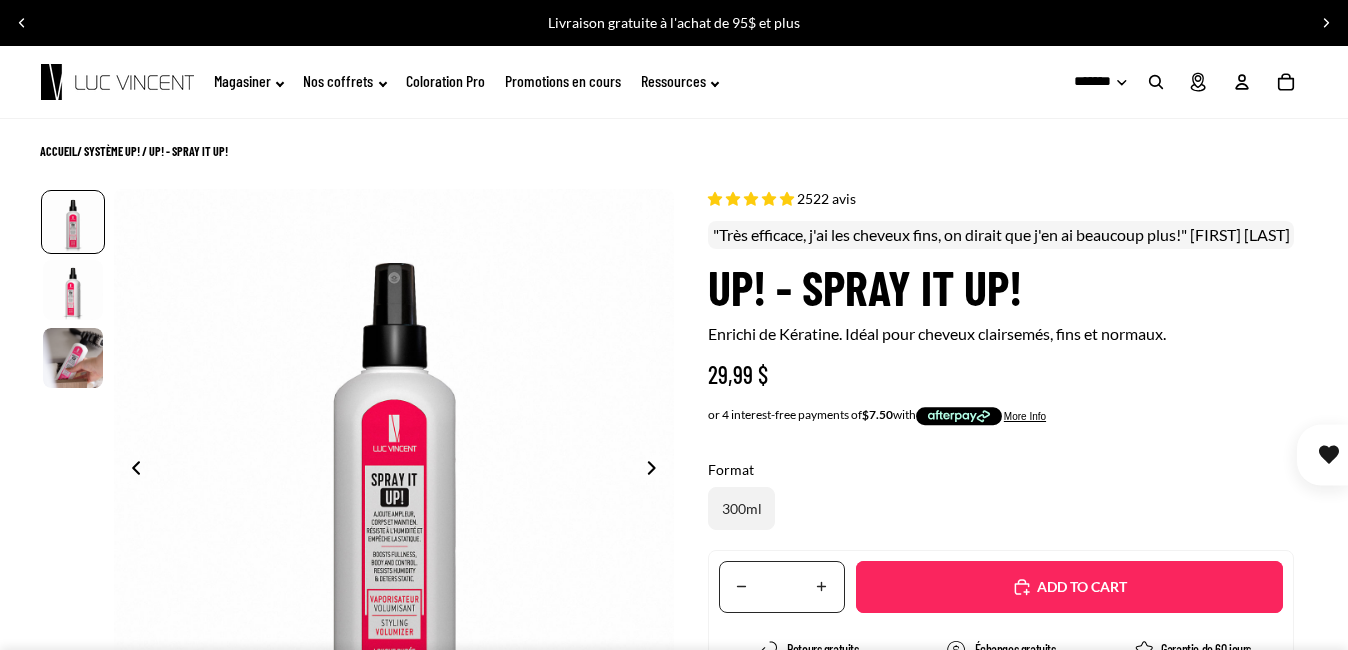 scroll, scrollTop: 100, scrollLeft: 0, axis: vertical 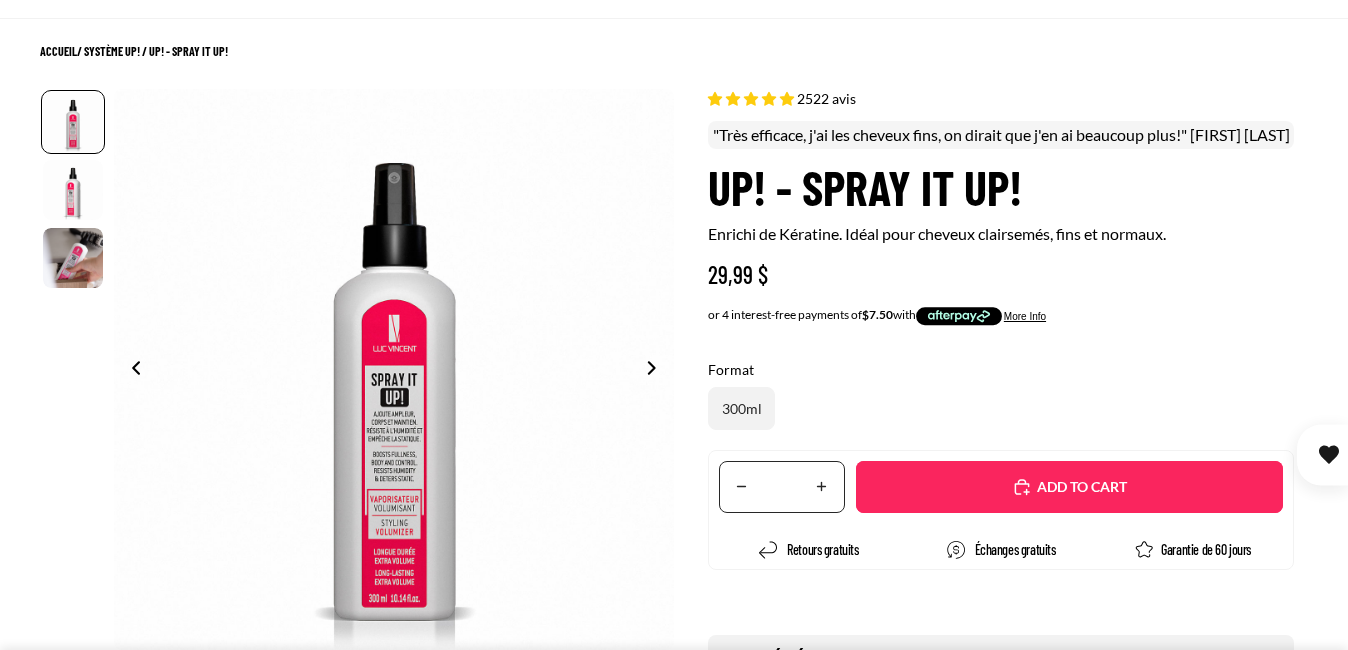 click on "Added" at bounding box center [1080, 487] 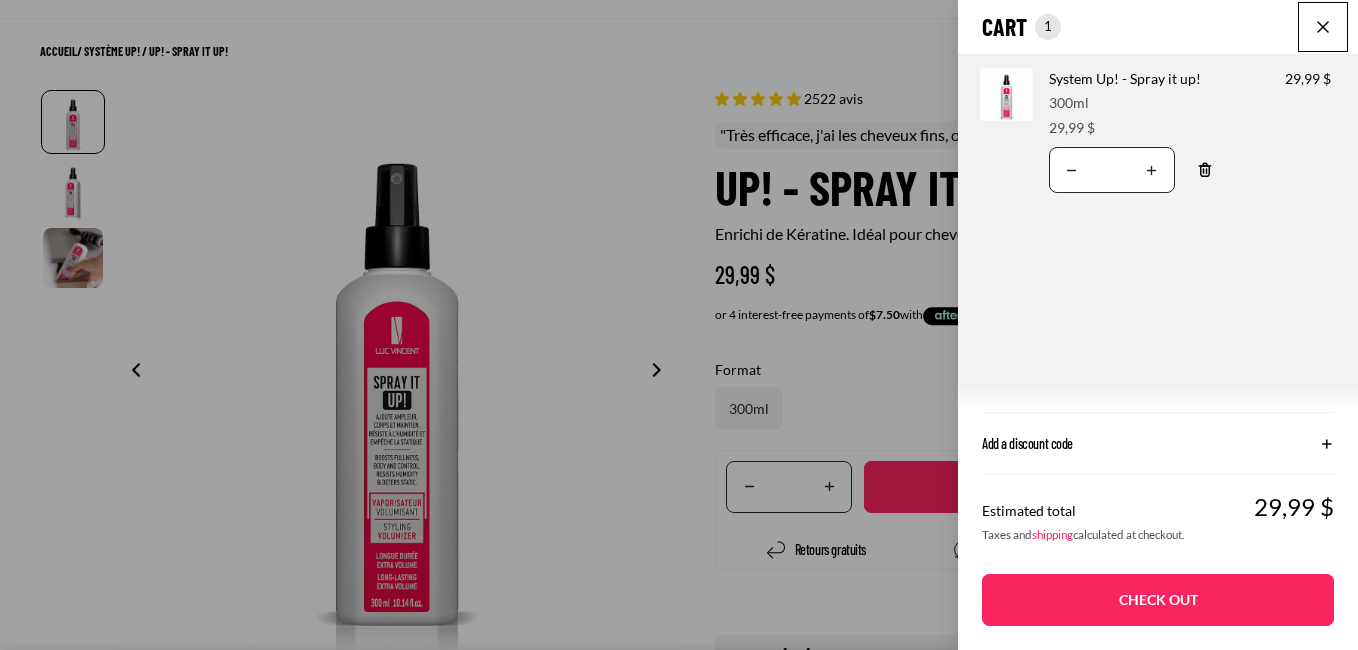 click at bounding box center (1323, 27) 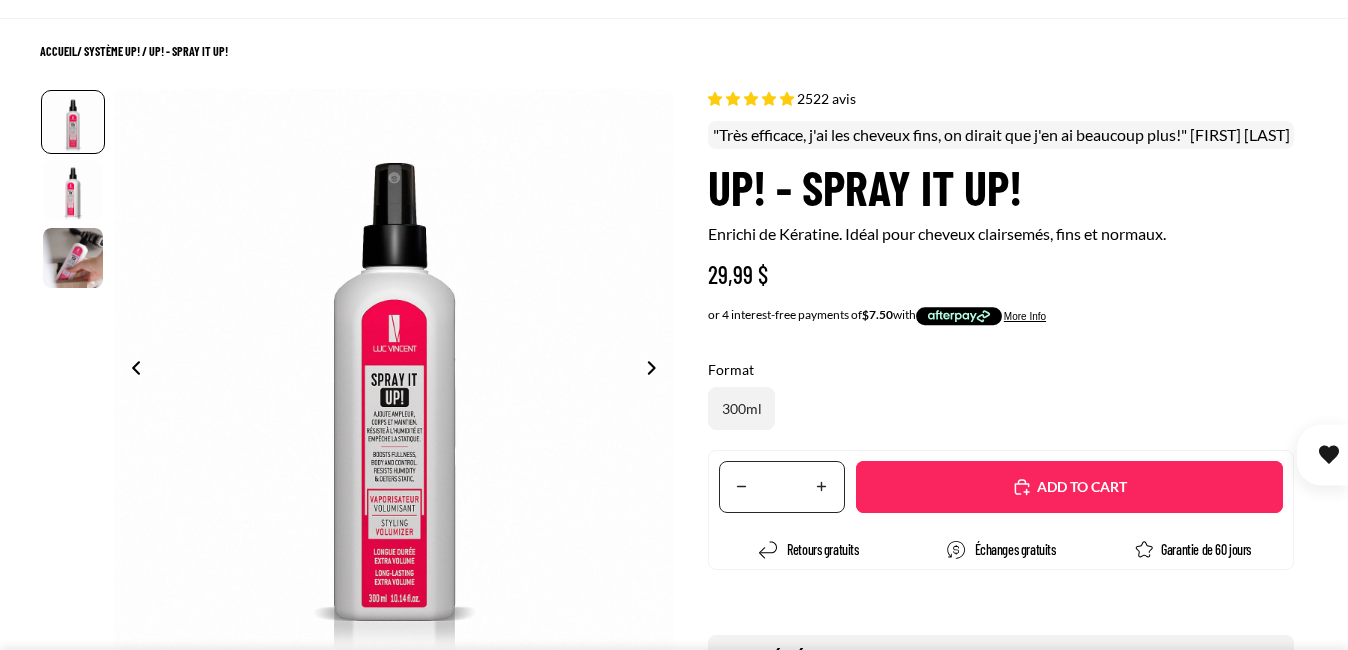scroll, scrollTop: 0, scrollLeft: 0, axis: both 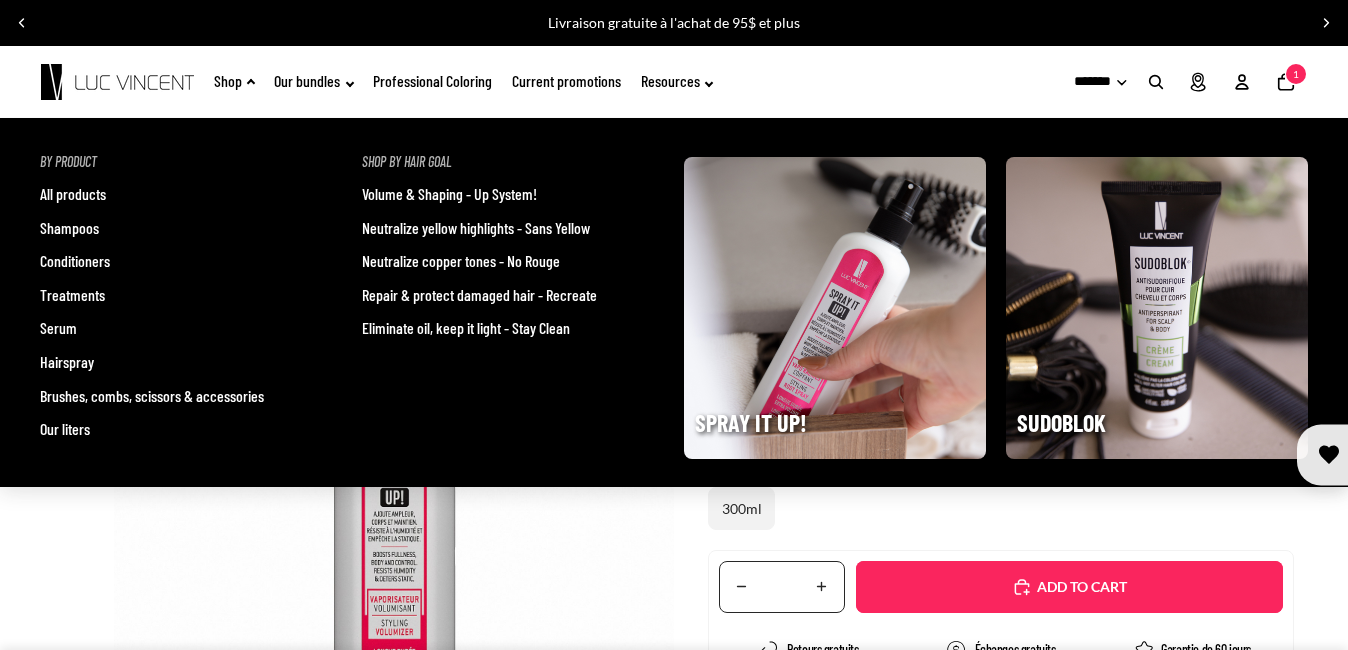 click on "Shop" 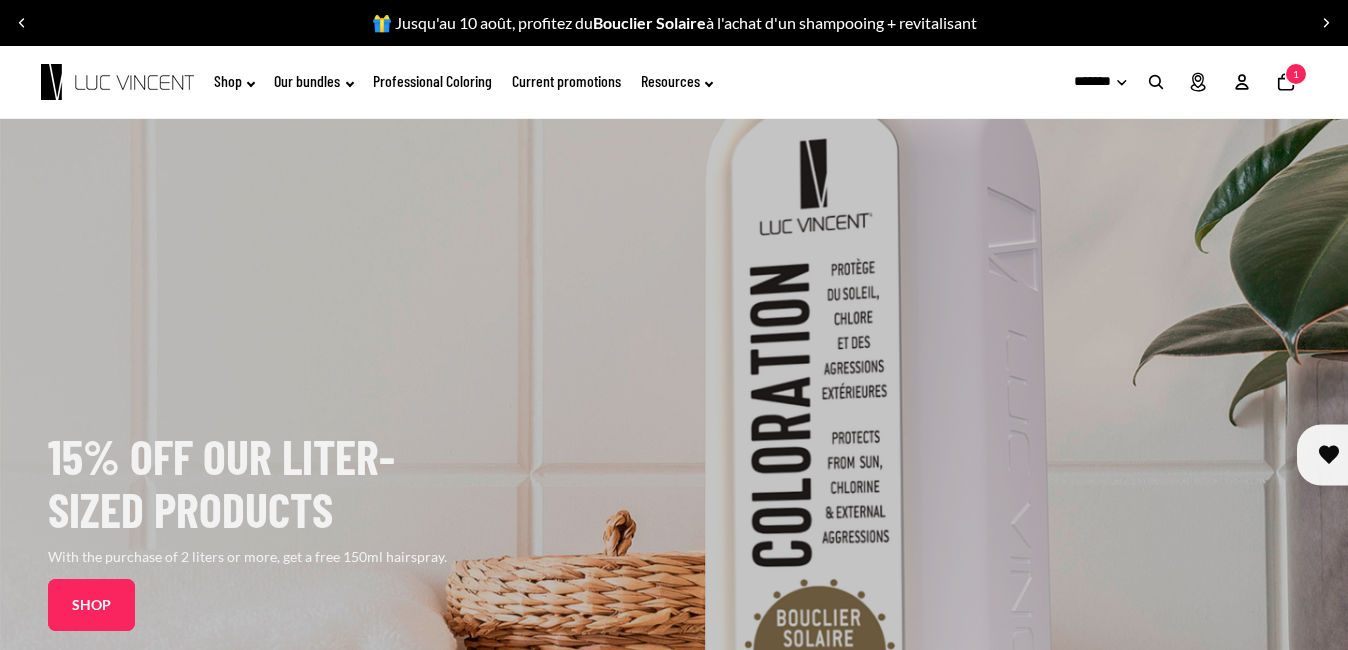 scroll, scrollTop: 0, scrollLeft: 0, axis: both 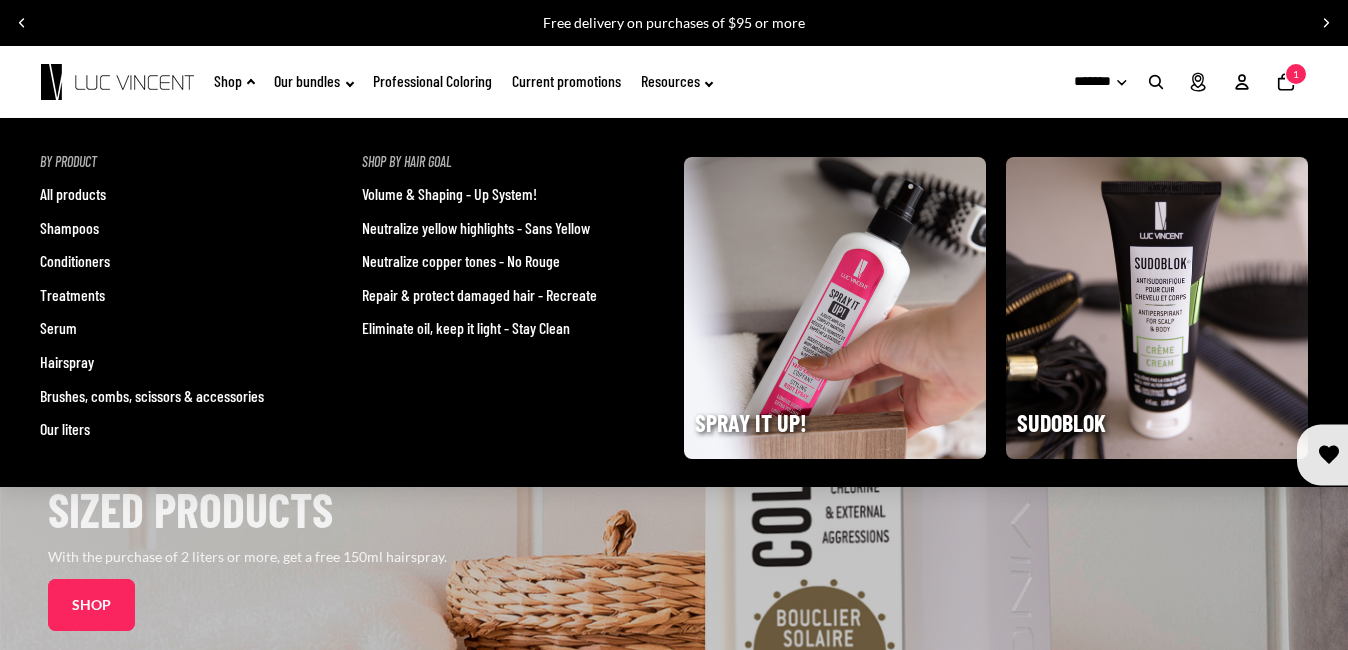 click on "Volume & Shaping - Up System!" at bounding box center [449, 194] 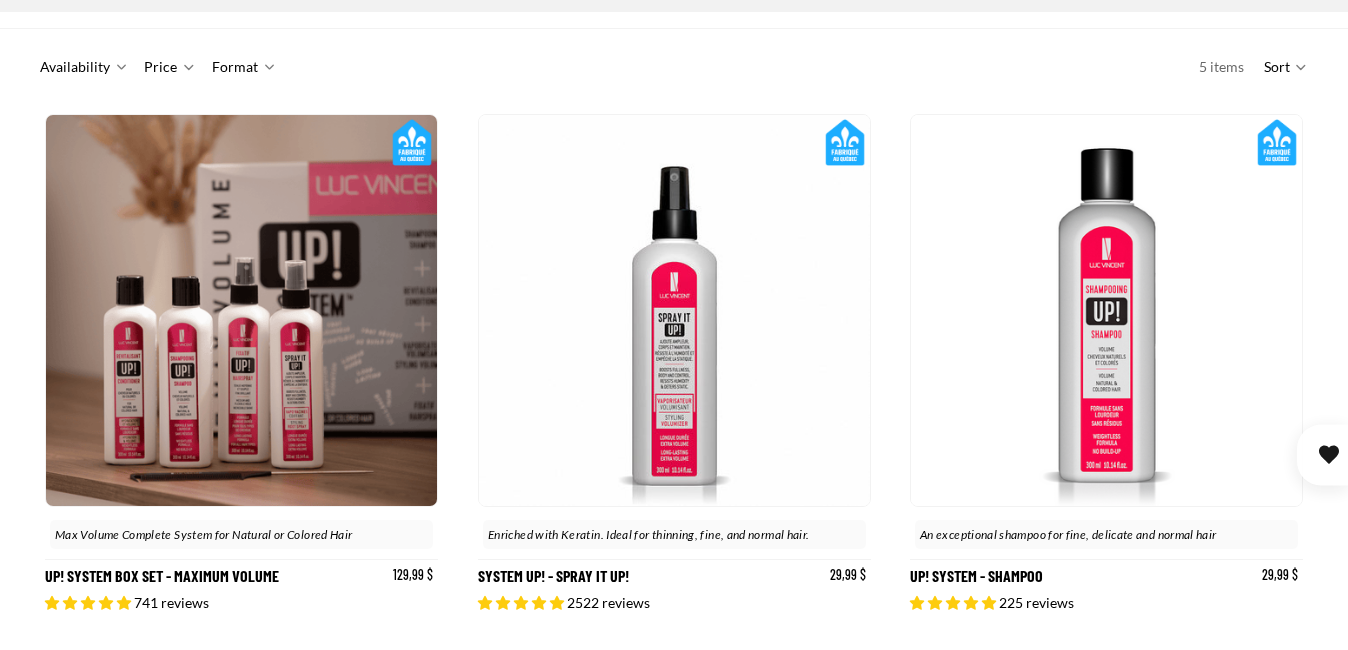 scroll, scrollTop: 300, scrollLeft: 0, axis: vertical 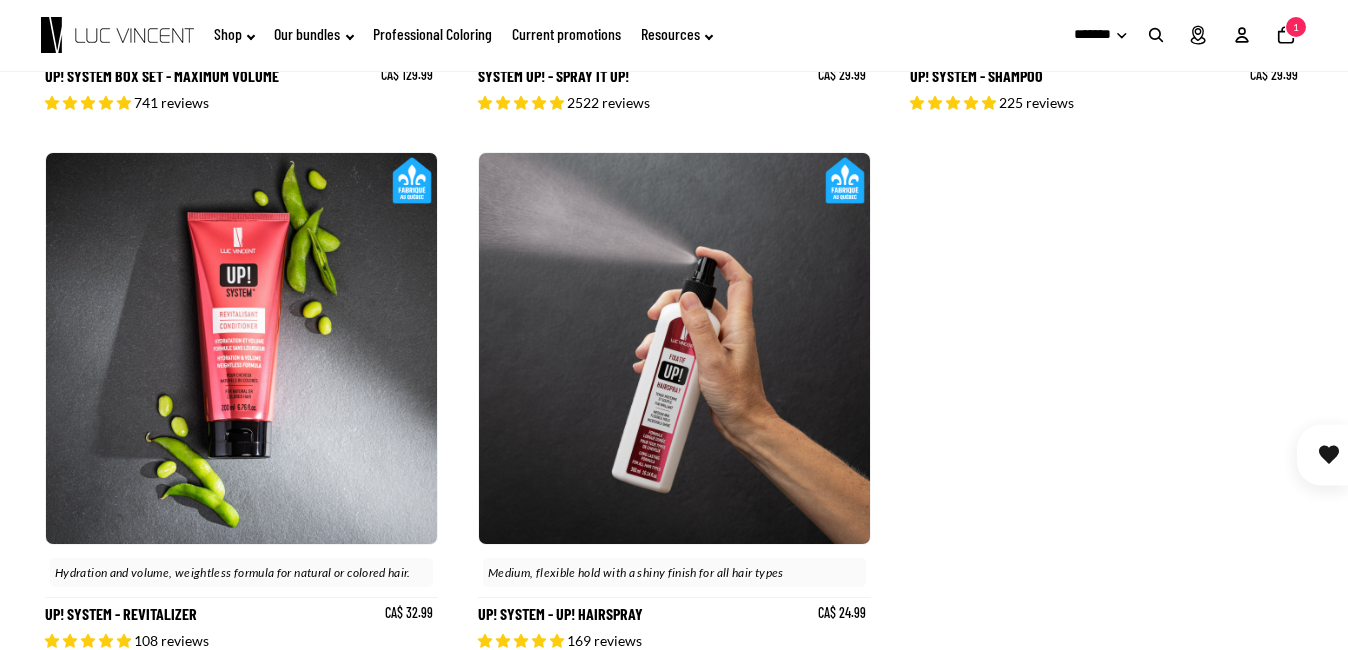 click at bounding box center (241, 348) 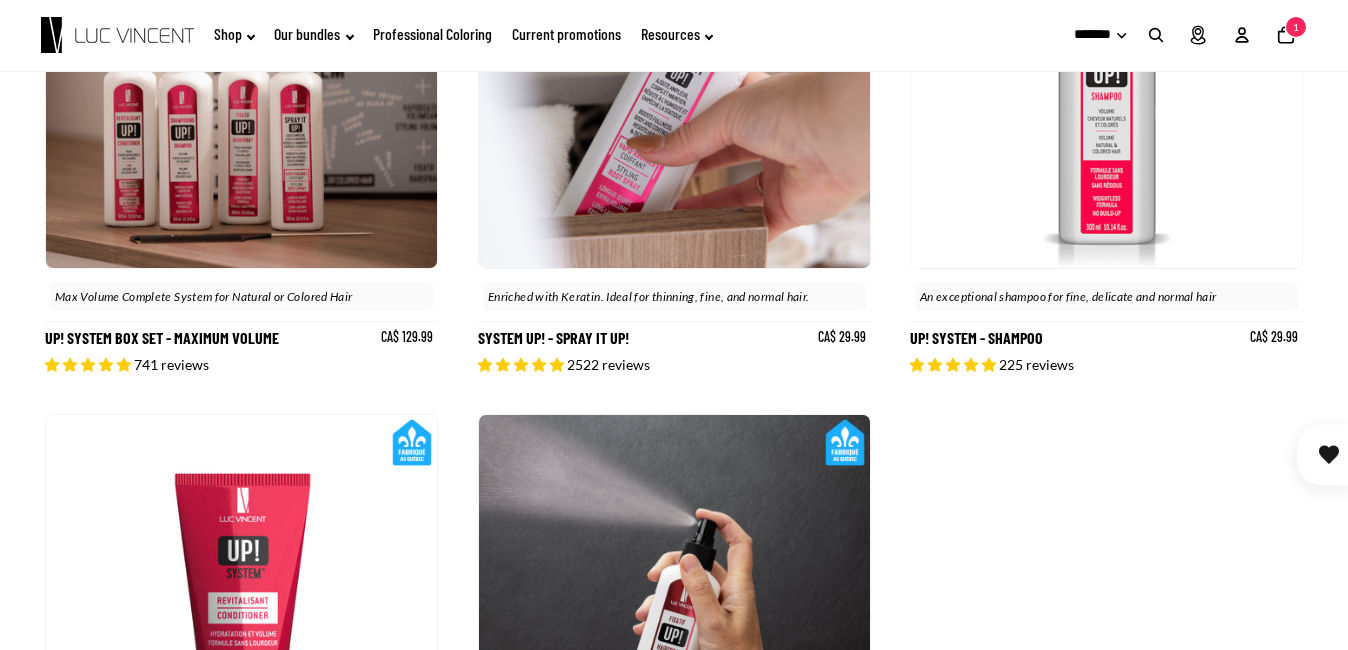 scroll, scrollTop: 500, scrollLeft: 0, axis: vertical 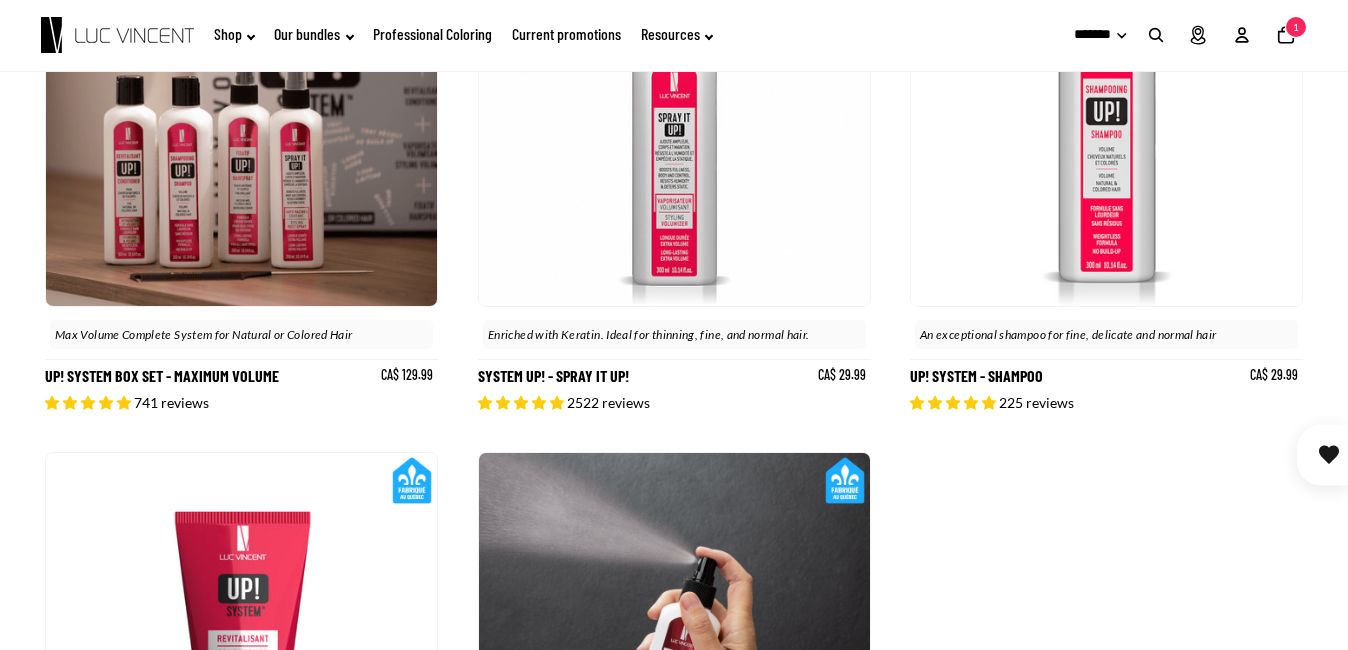 click 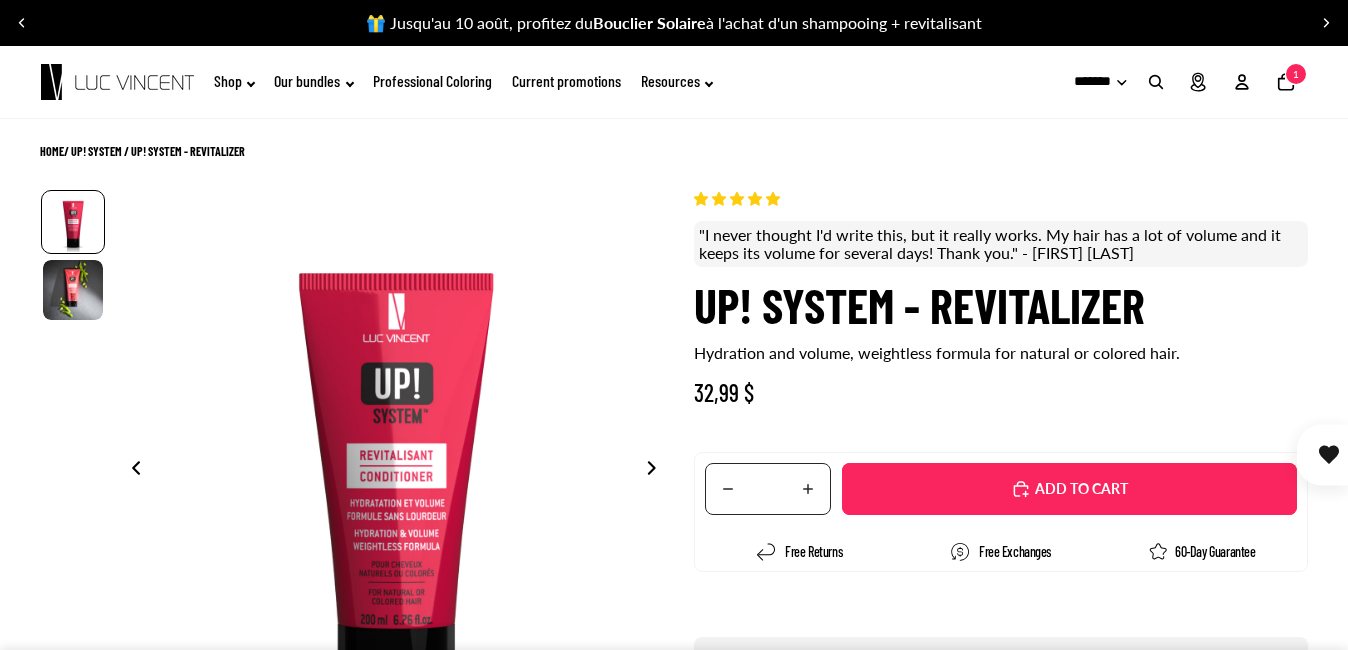 scroll, scrollTop: 0, scrollLeft: 0, axis: both 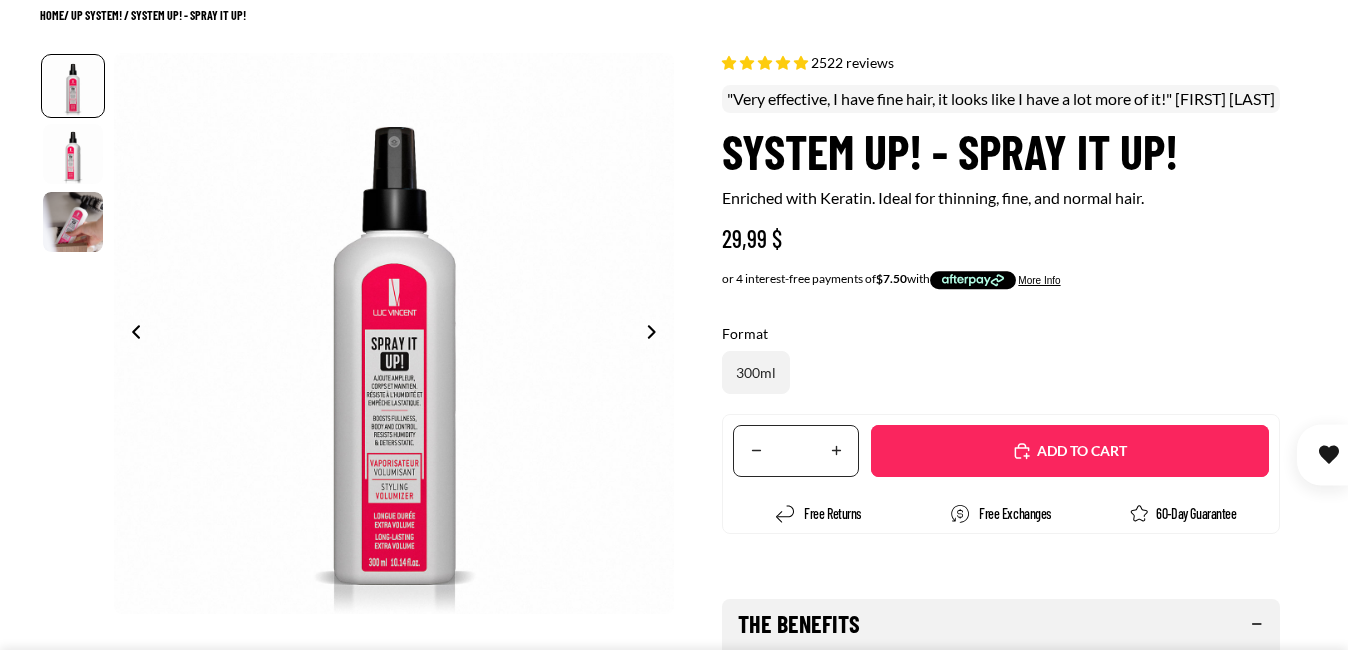select on "**********" 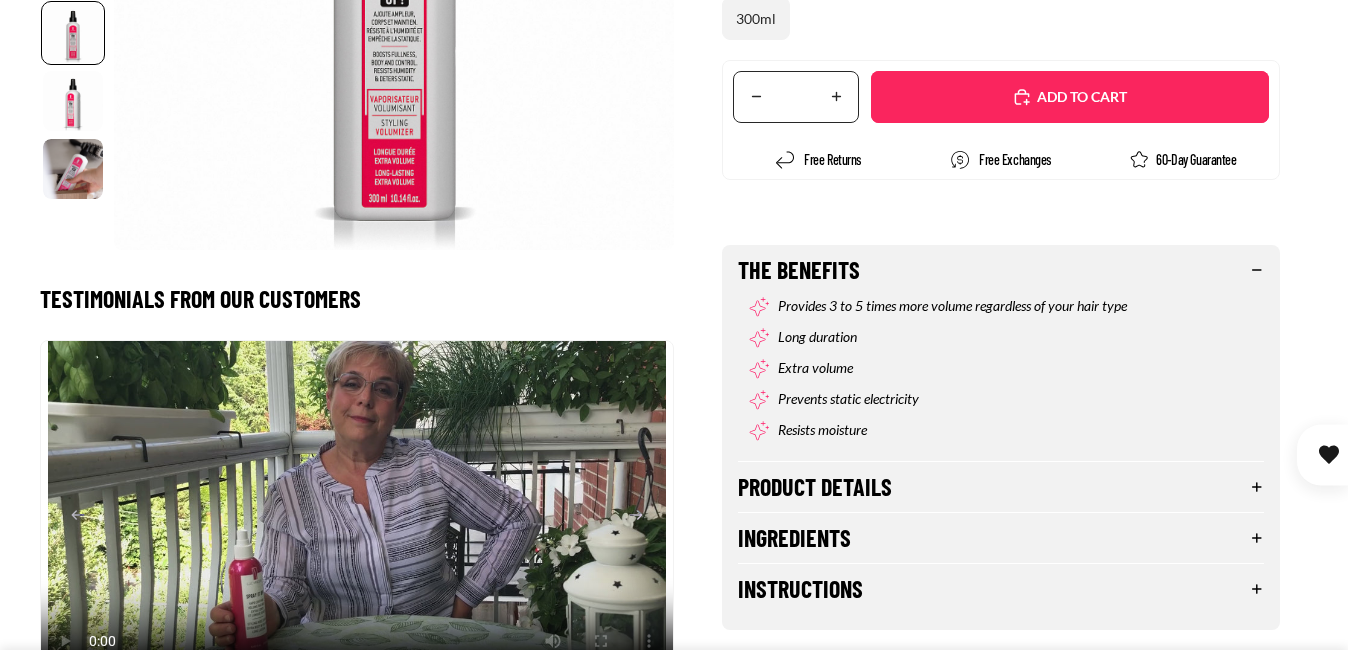 click on "Product details" at bounding box center [1000, 487] 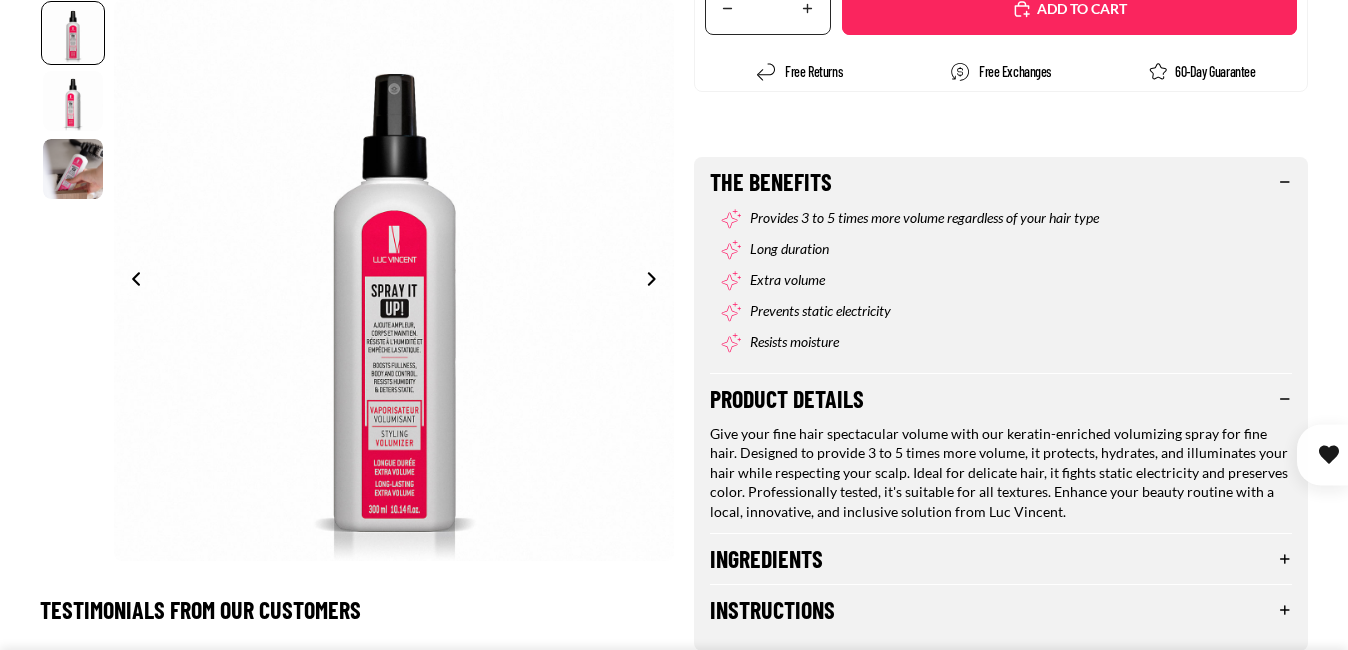 scroll, scrollTop: 600, scrollLeft: 0, axis: vertical 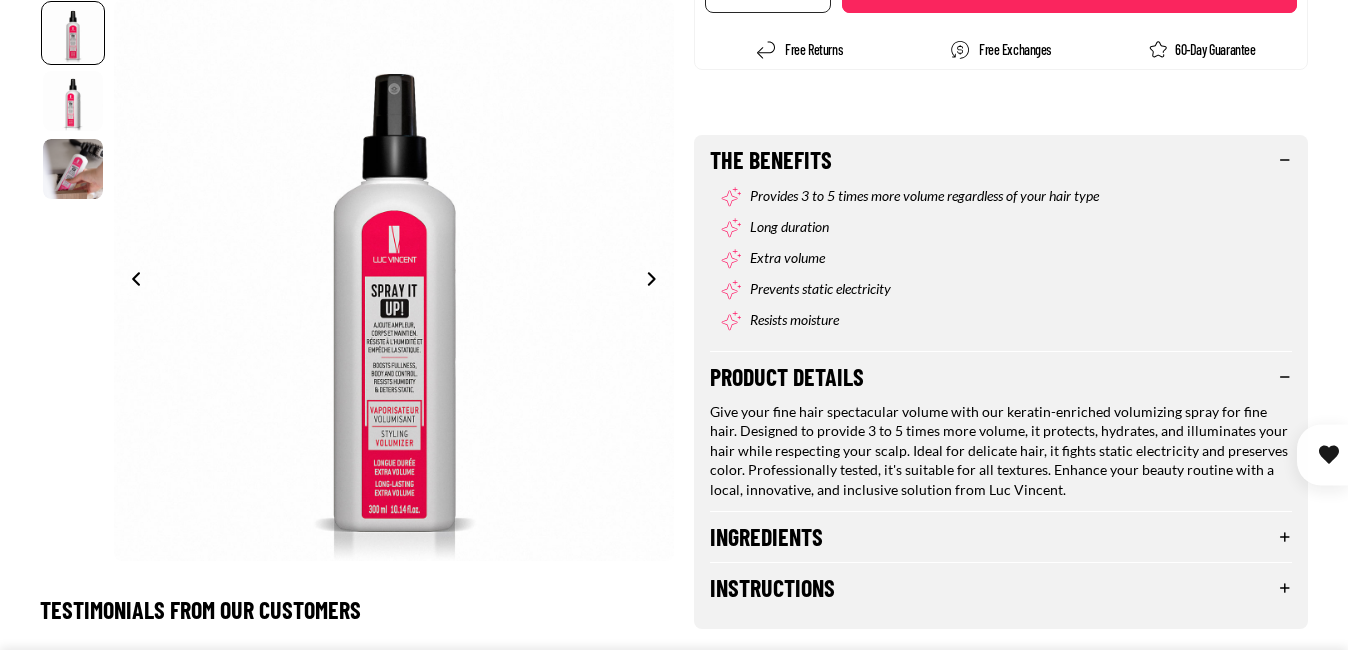 click on "Instructions" at bounding box center (1001, 588) 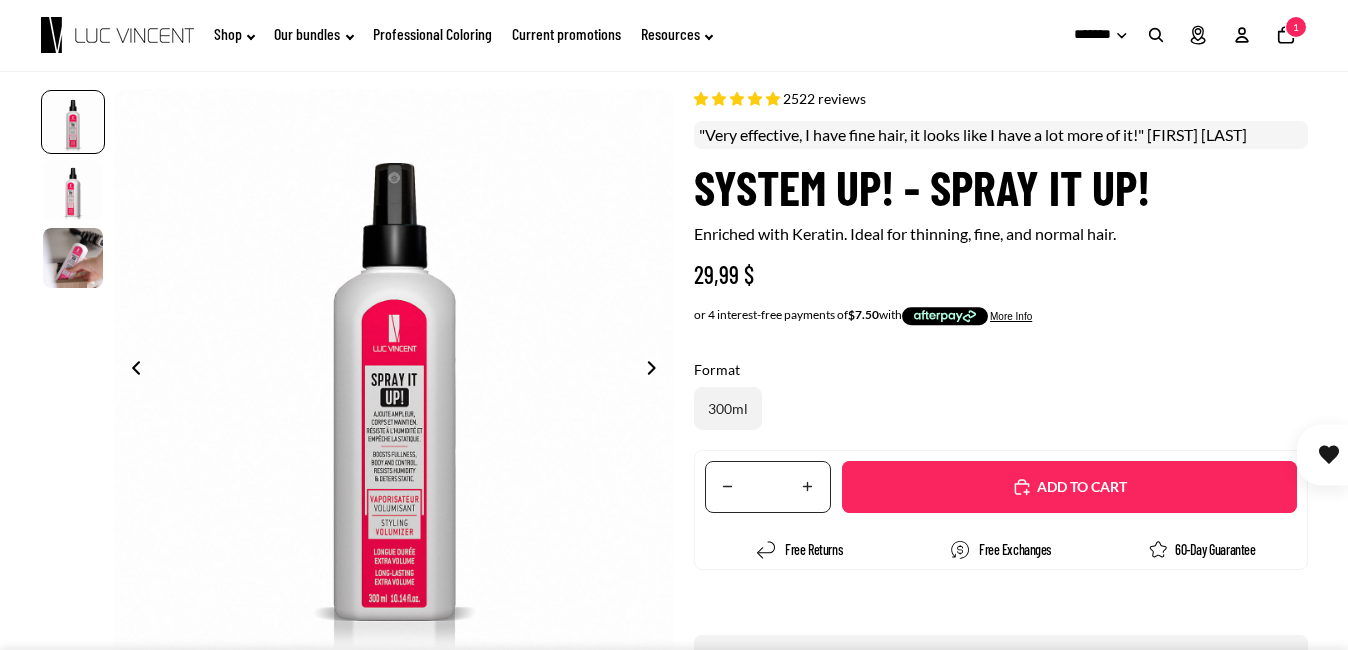 scroll, scrollTop: 0, scrollLeft: 0, axis: both 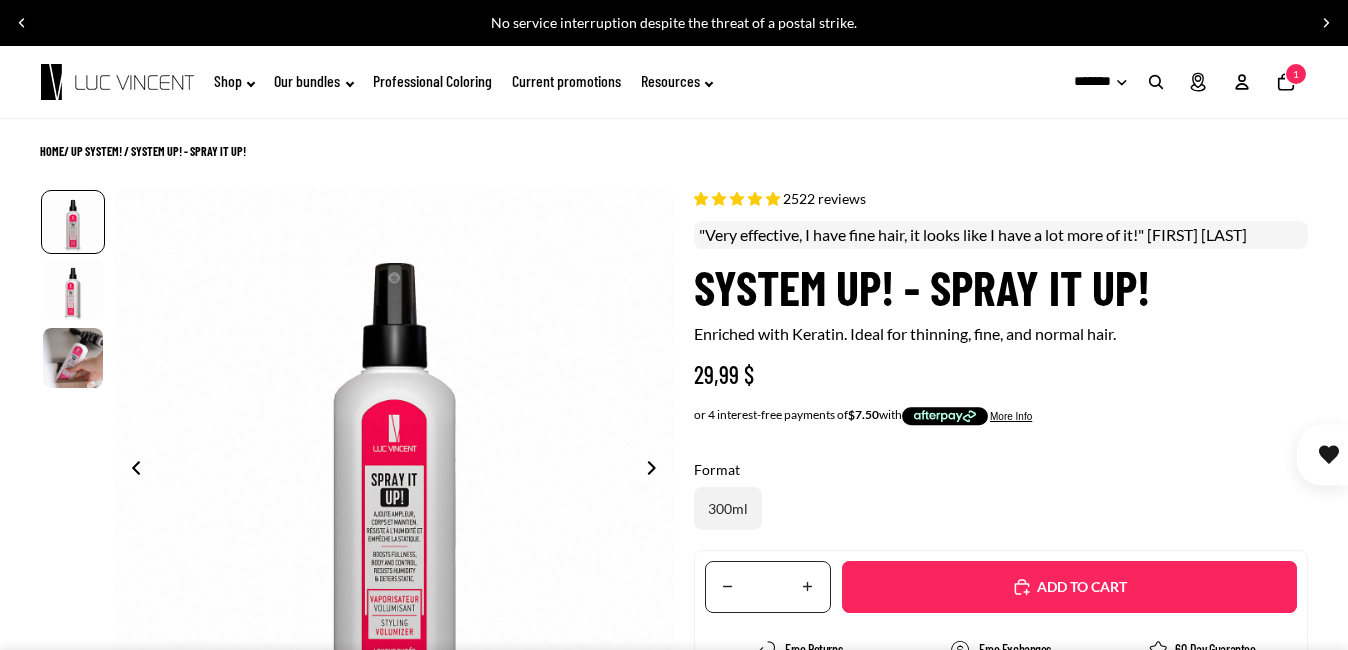 click on "Current promotions" 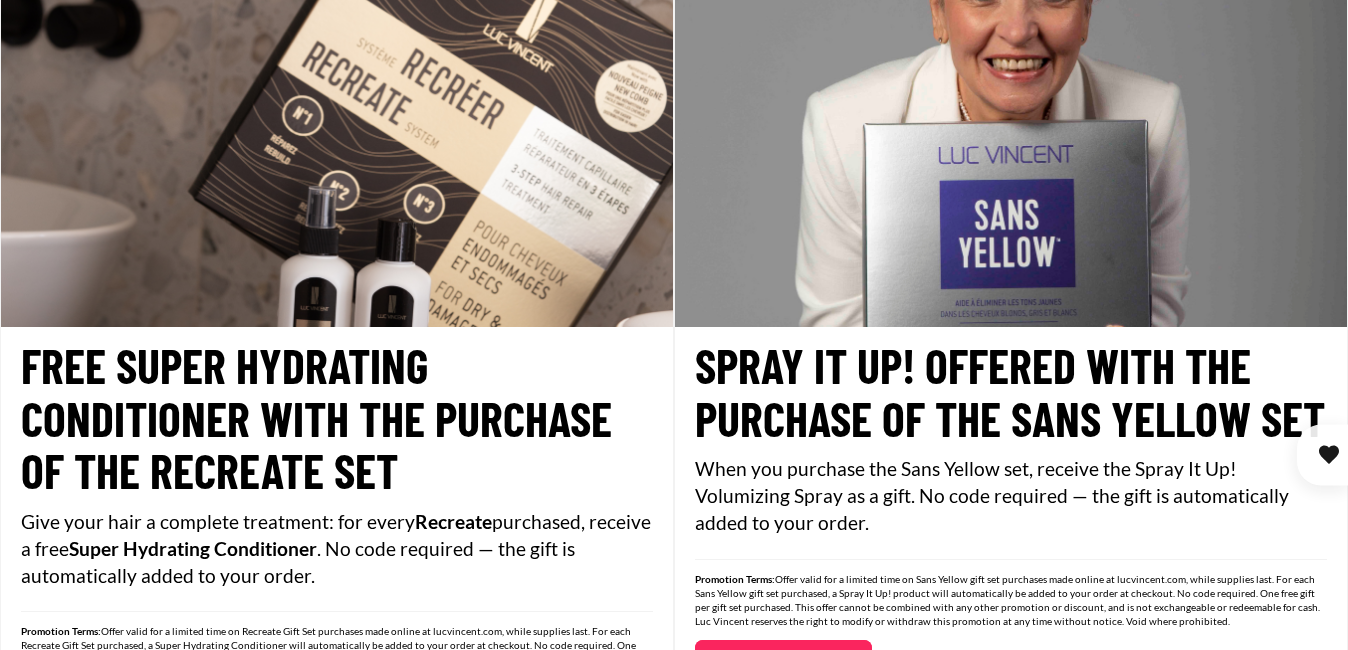 scroll, scrollTop: 2200, scrollLeft: 0, axis: vertical 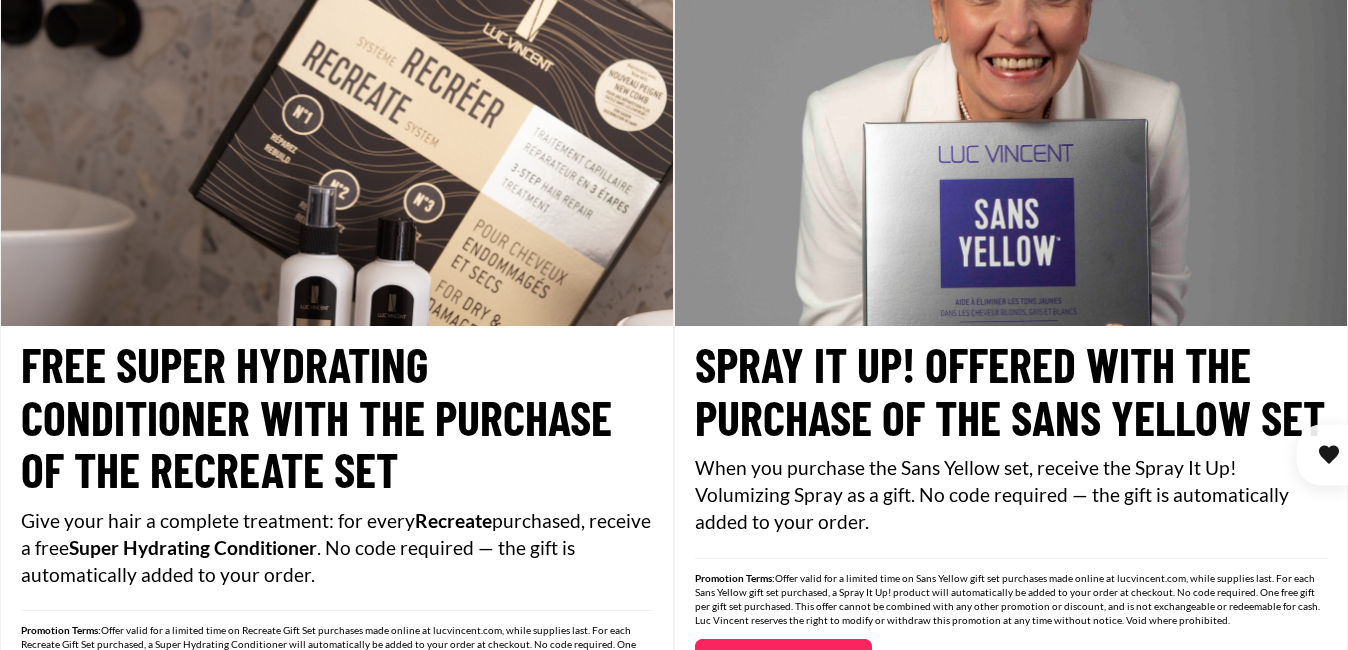 click at bounding box center (1011, 137) 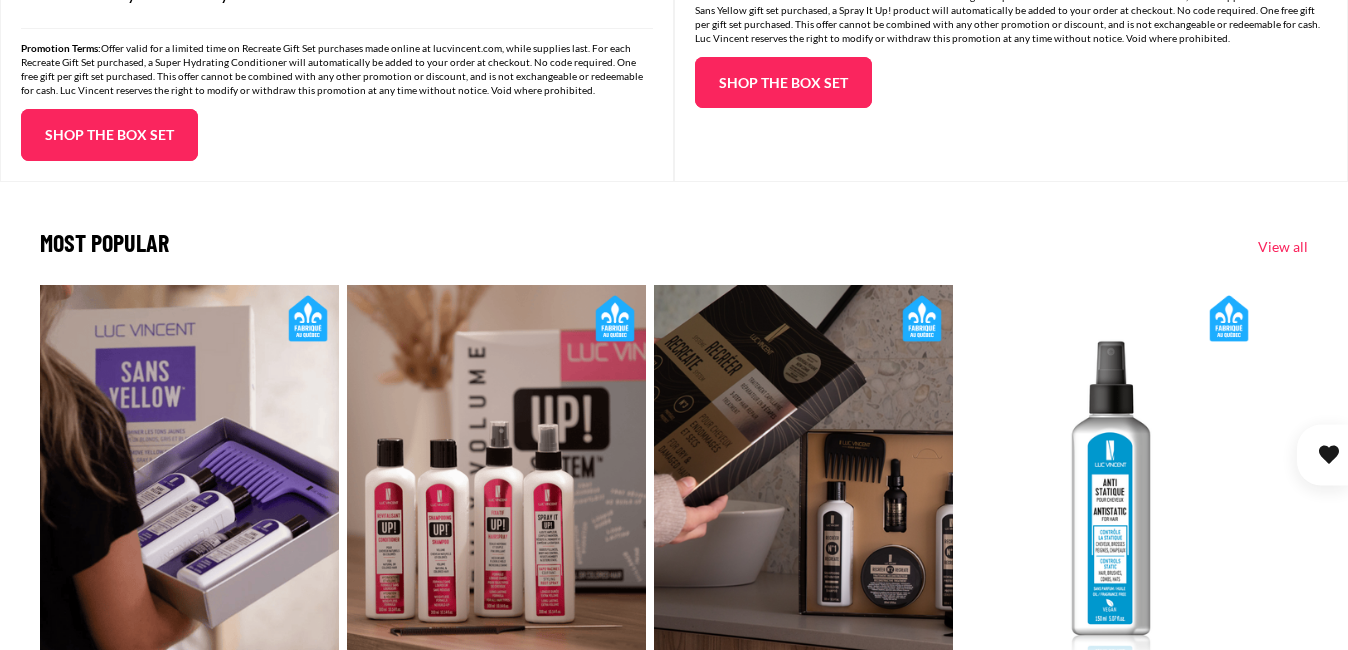 scroll, scrollTop: 2794, scrollLeft: 0, axis: vertical 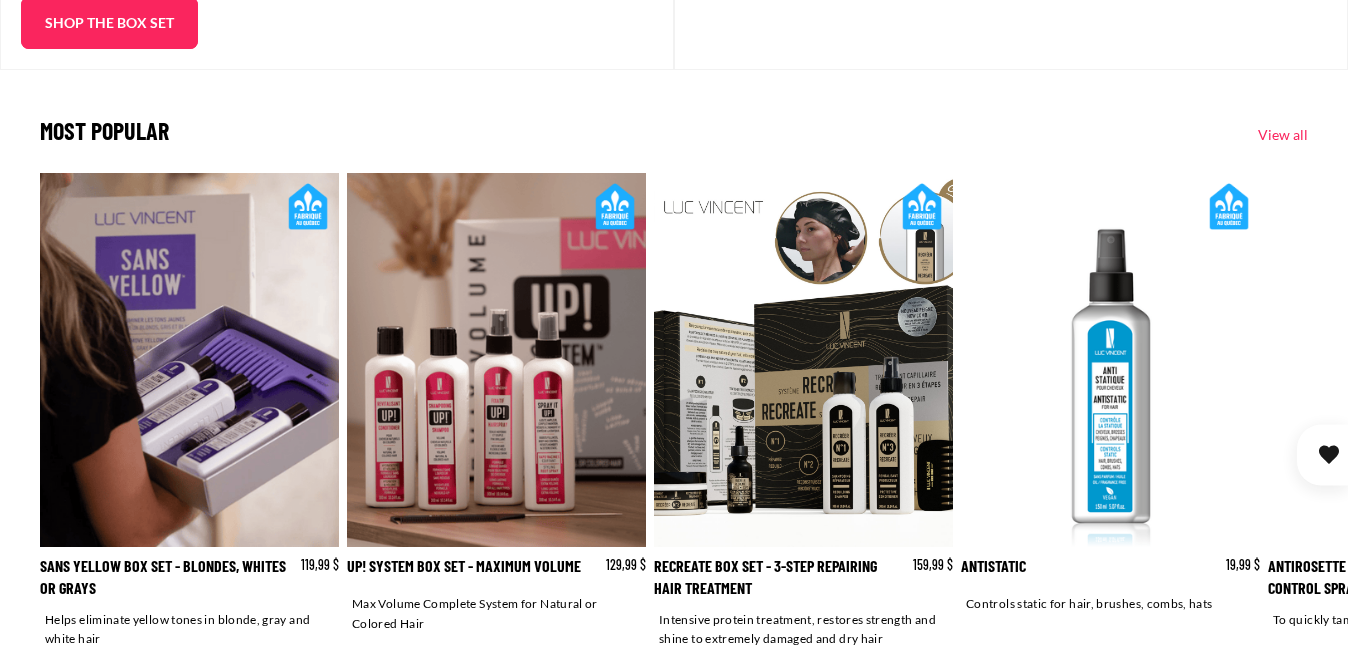click 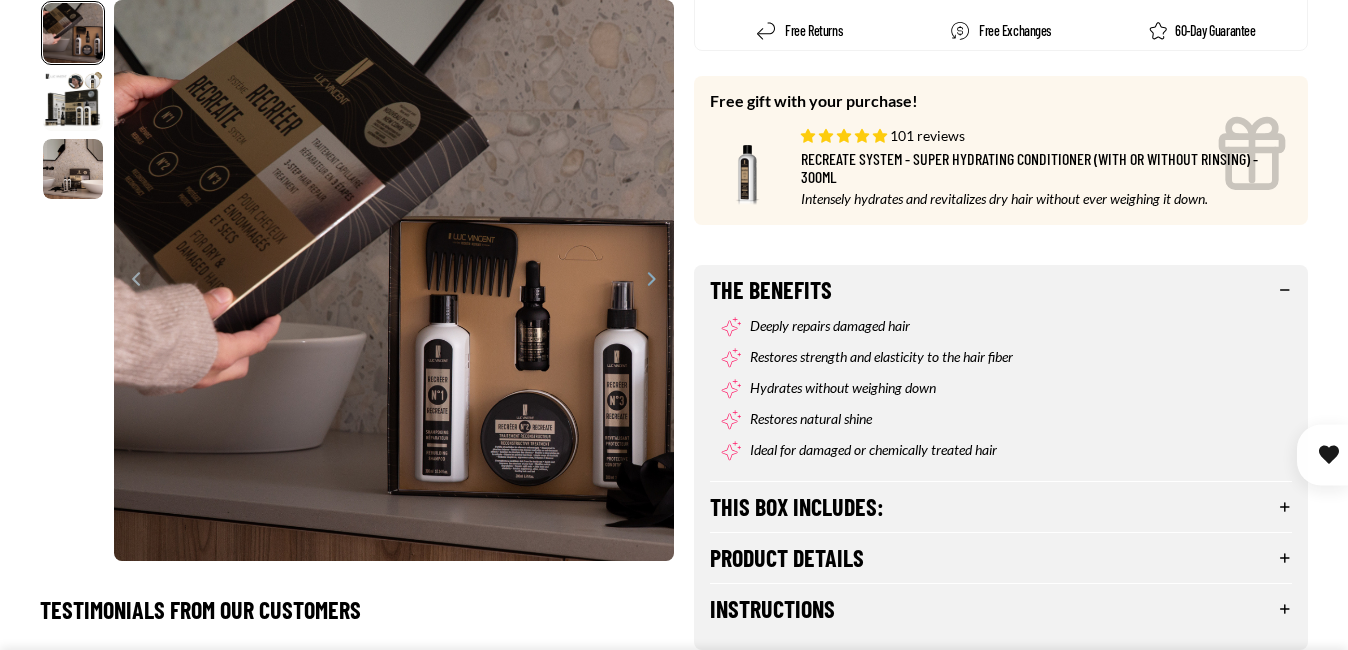 scroll, scrollTop: 700, scrollLeft: 0, axis: vertical 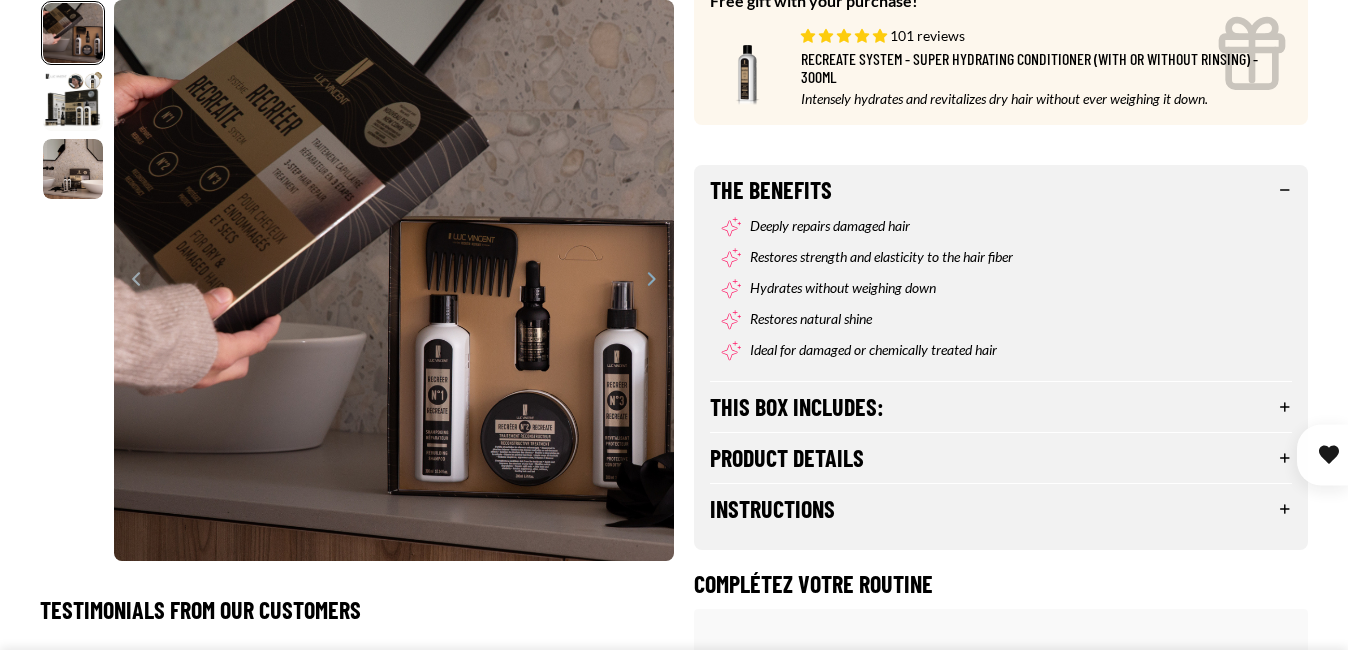 click on "This box includes:" at bounding box center [1001, 407] 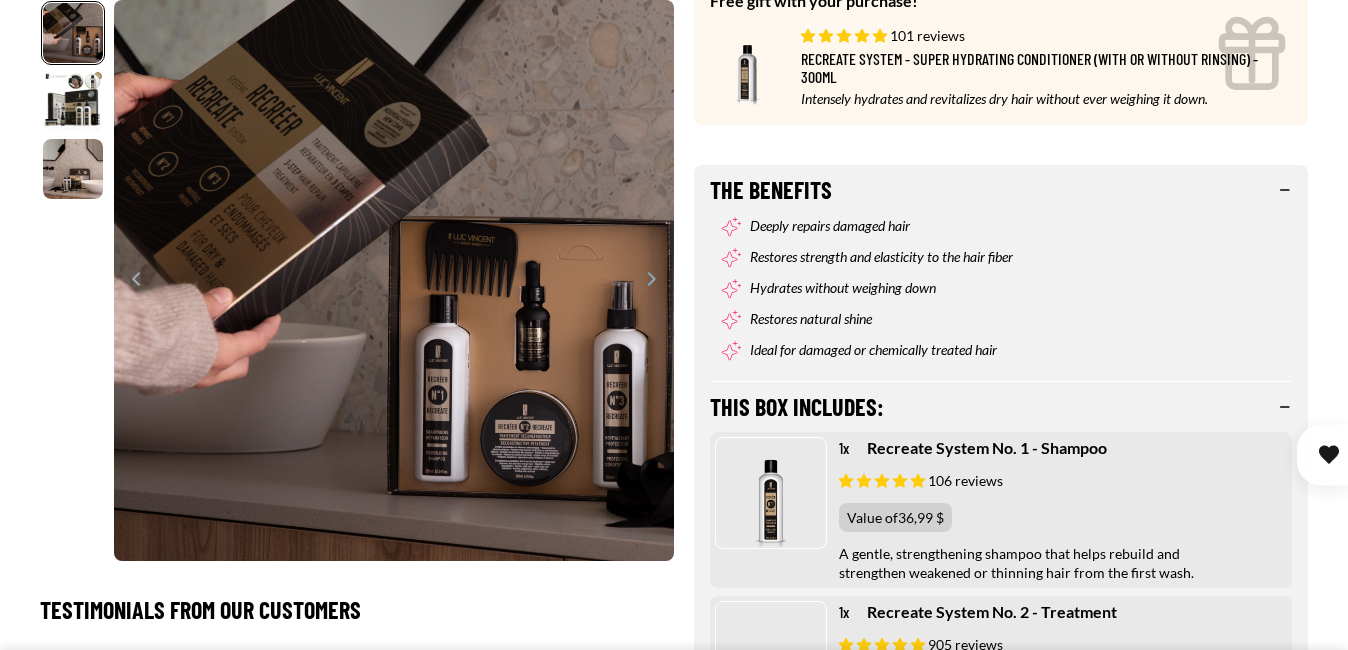 select on "**********" 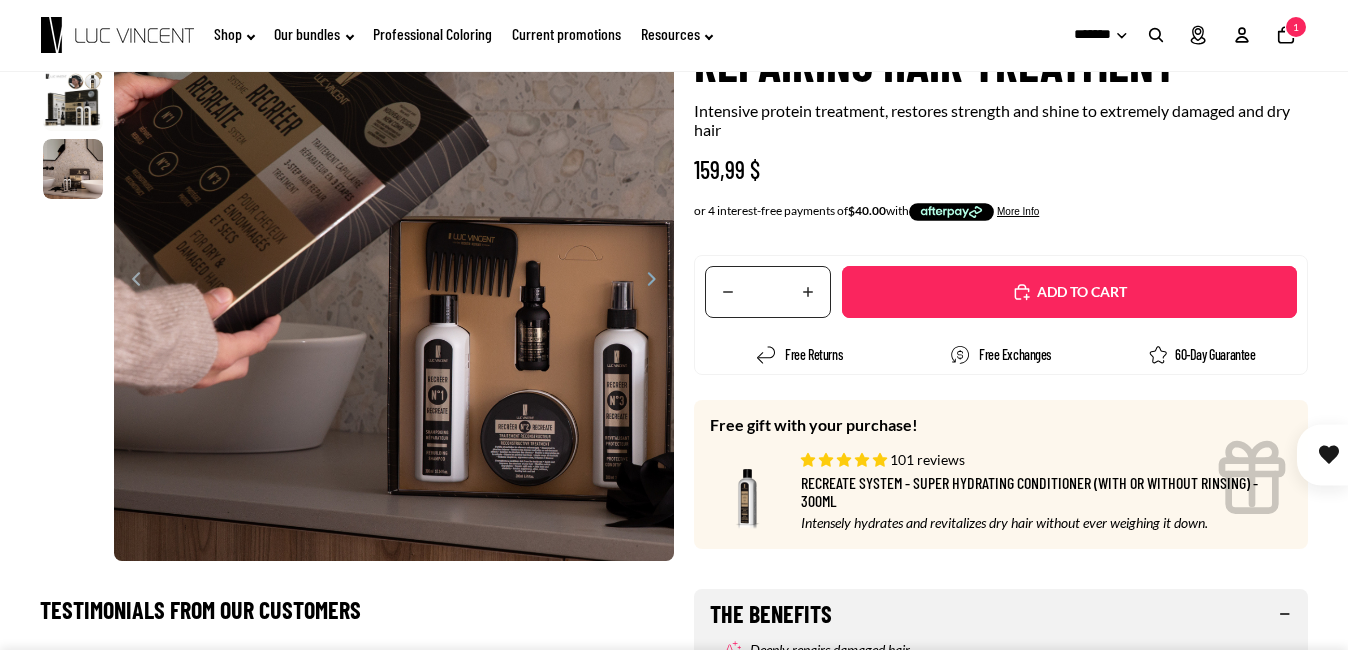 scroll, scrollTop: 0, scrollLeft: 0, axis: both 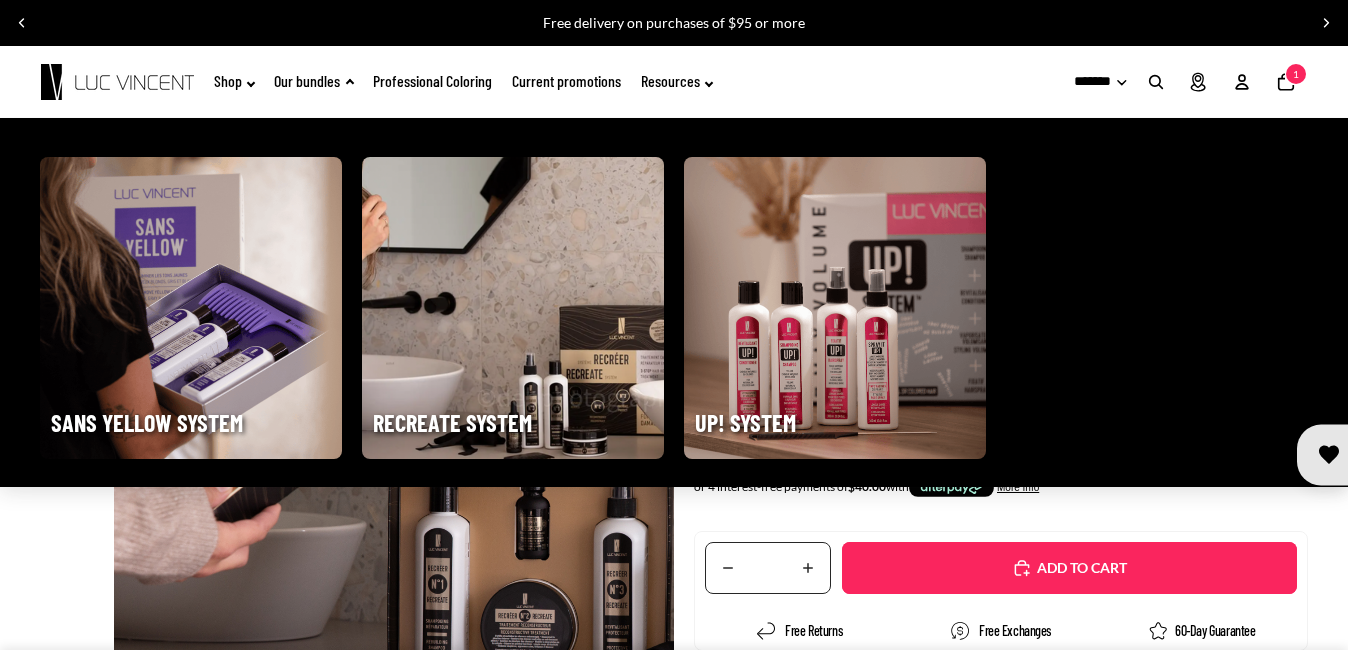click at bounding box center (191, 308) 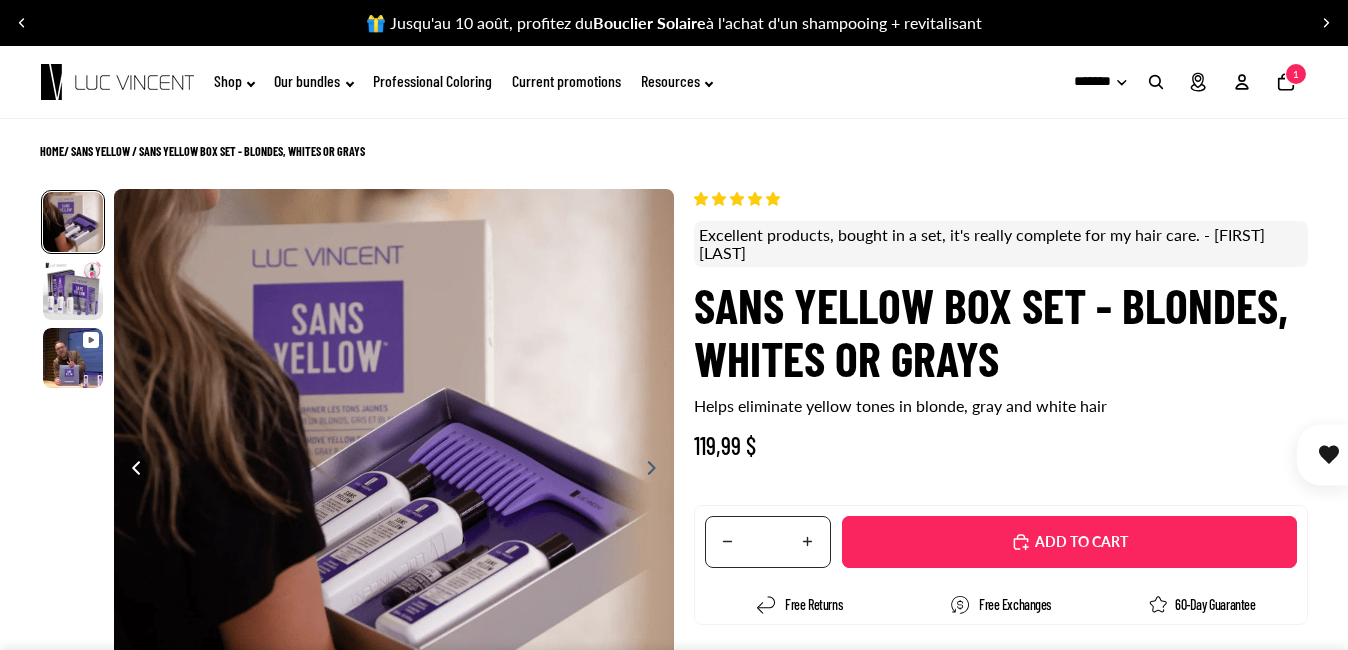 scroll, scrollTop: 0, scrollLeft: 0, axis: both 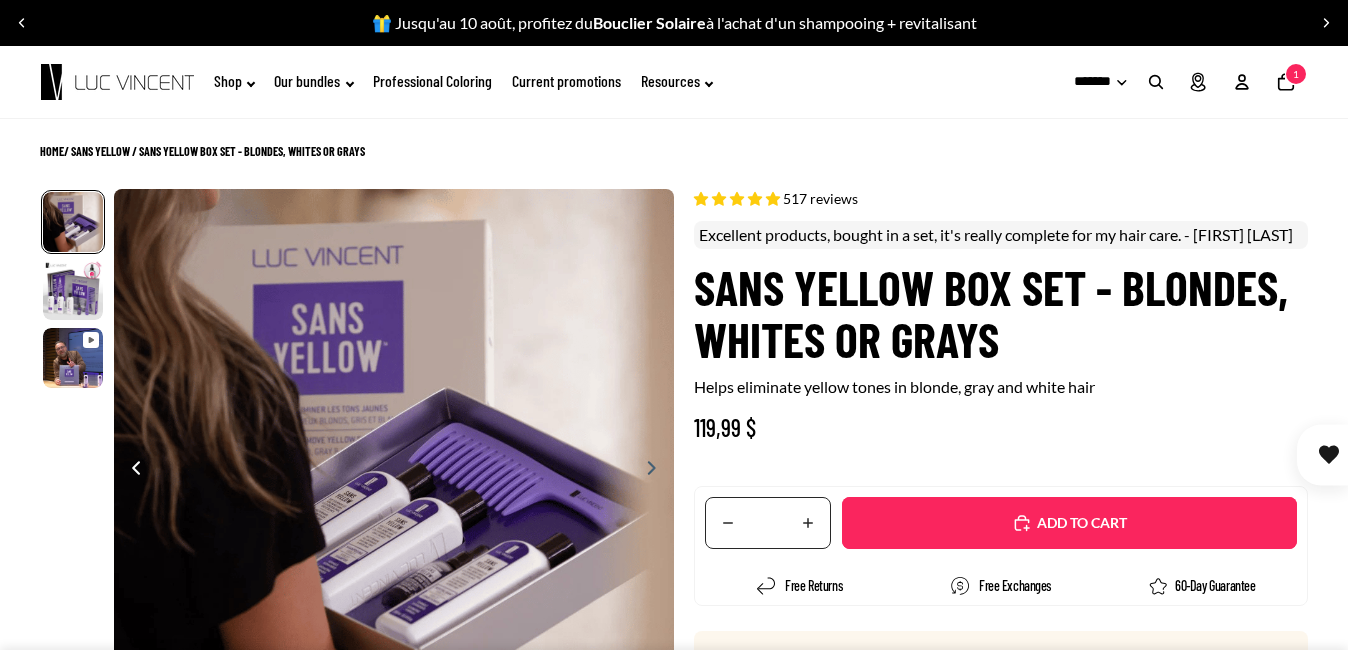 select on "**********" 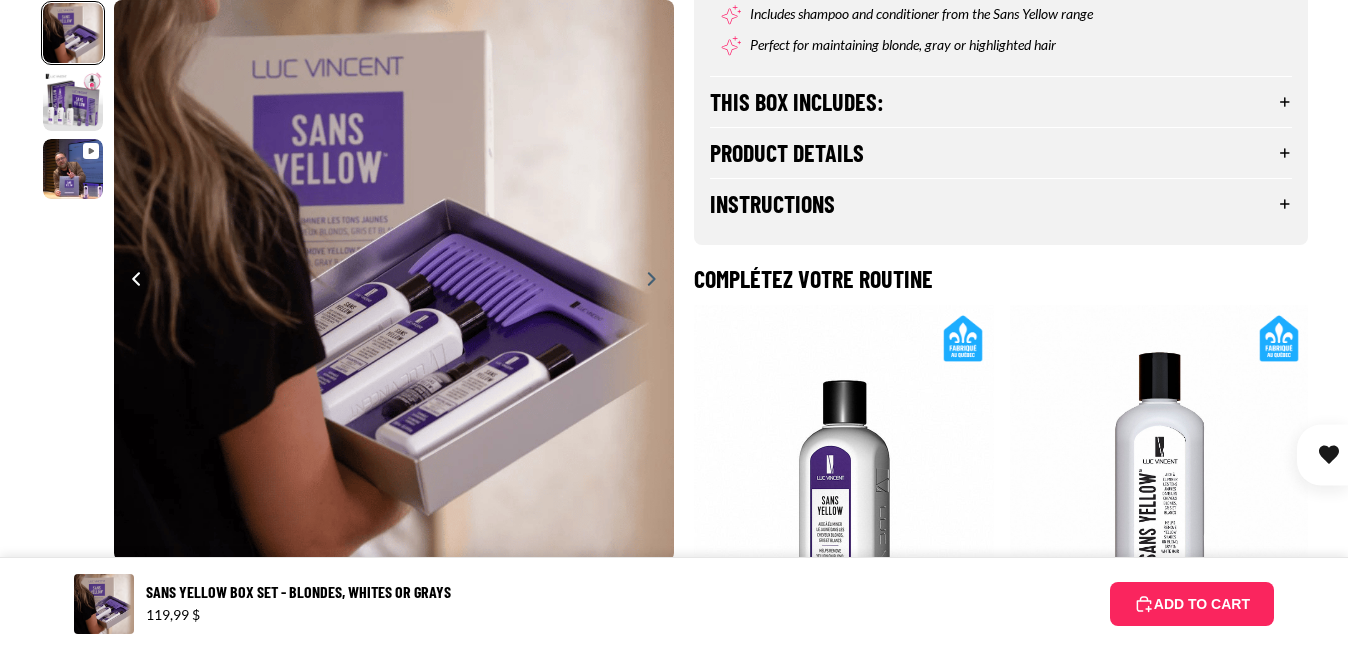 scroll, scrollTop: 1000, scrollLeft: 0, axis: vertical 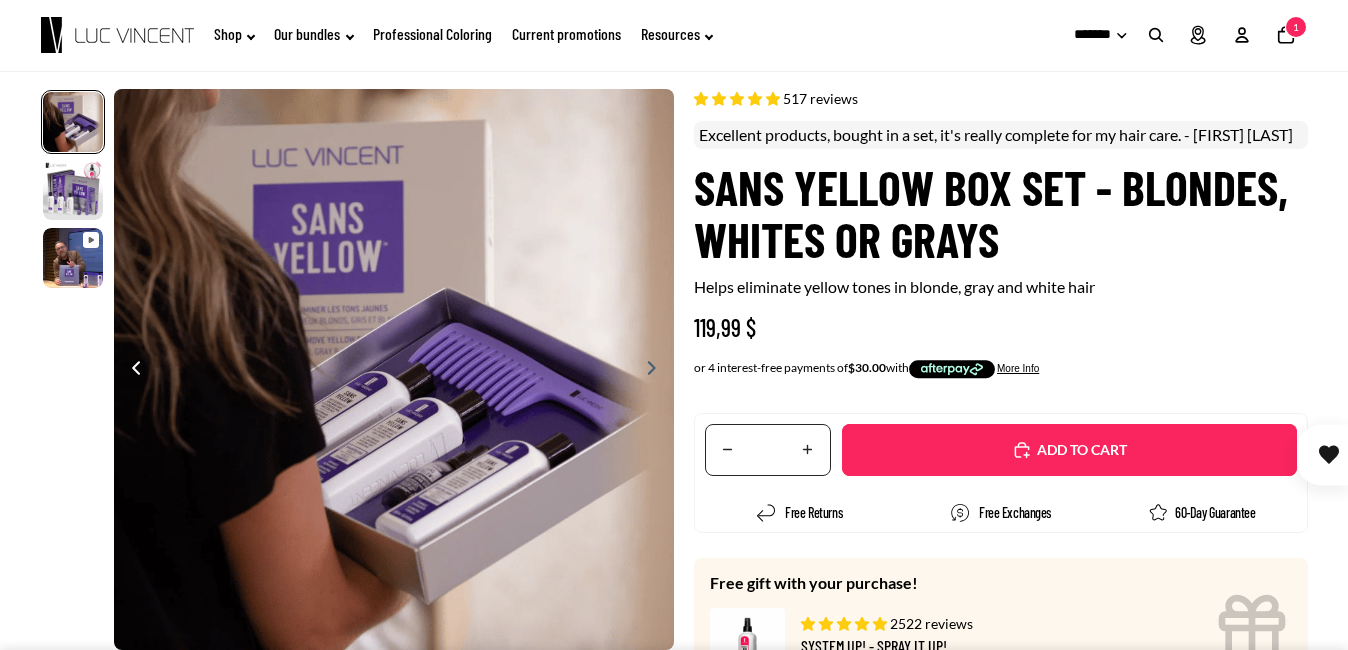 click on "1" 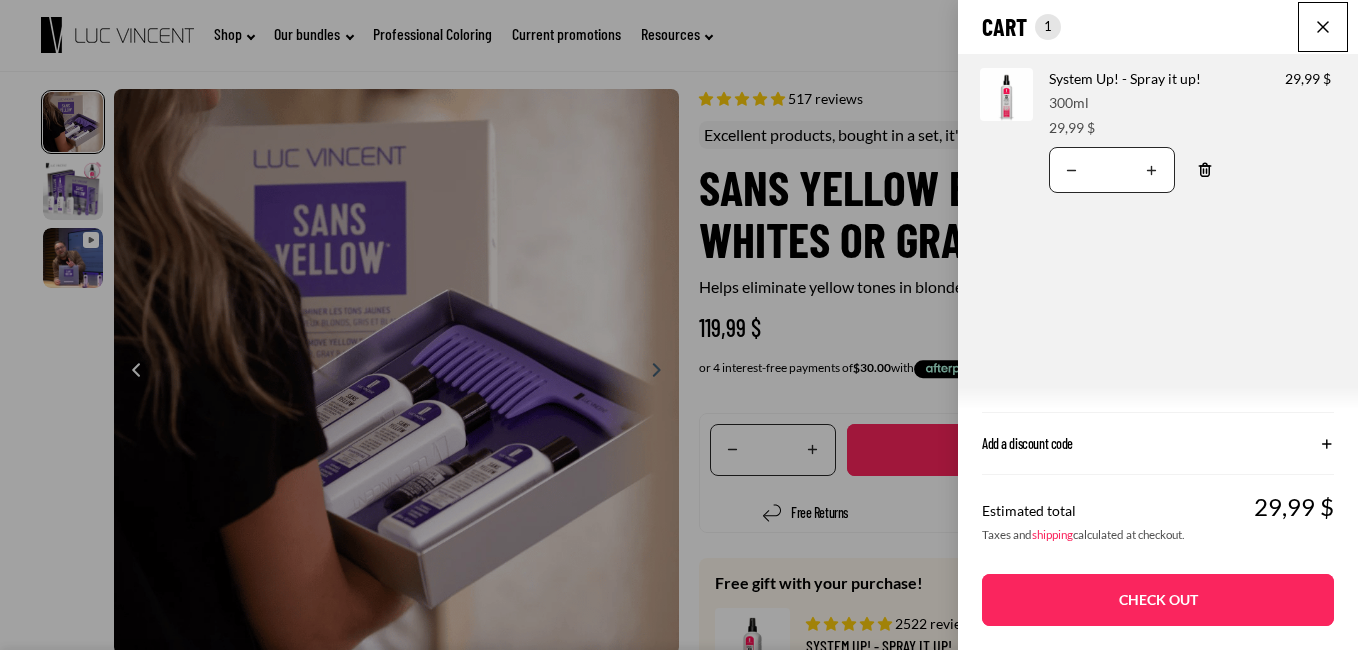 click on "Check out" at bounding box center [1158, 600] 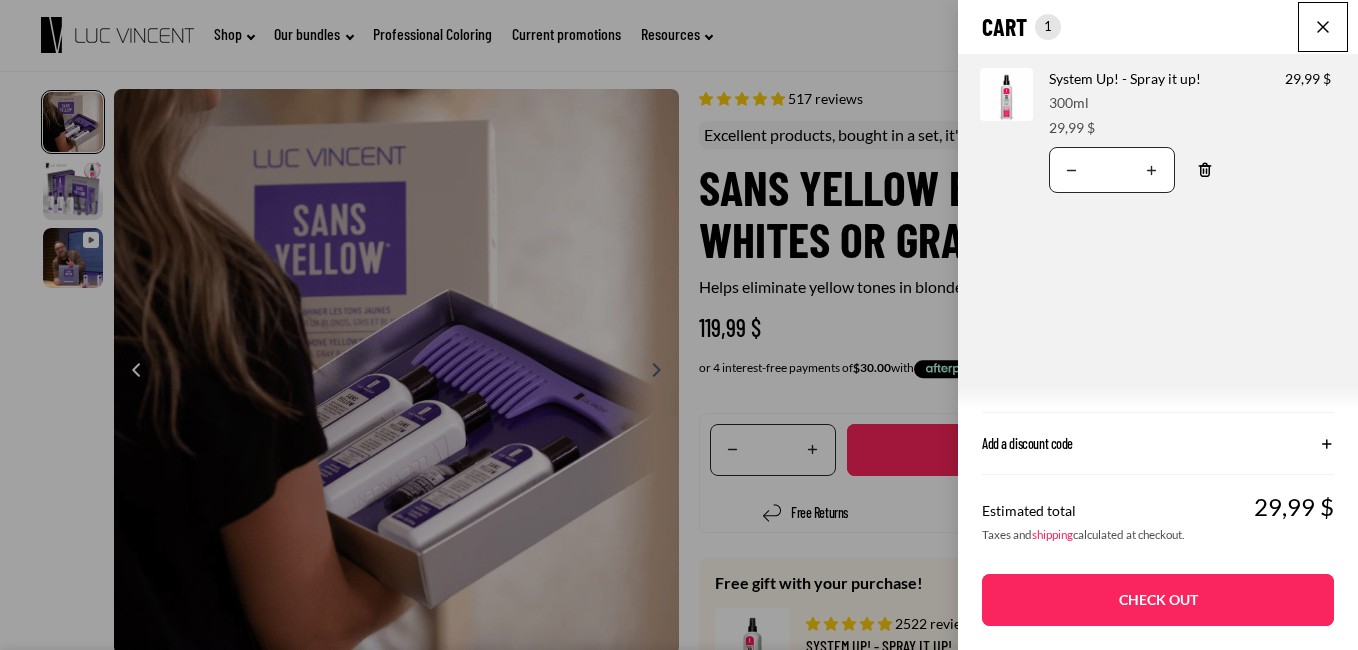 click at bounding box center [1323, 27] 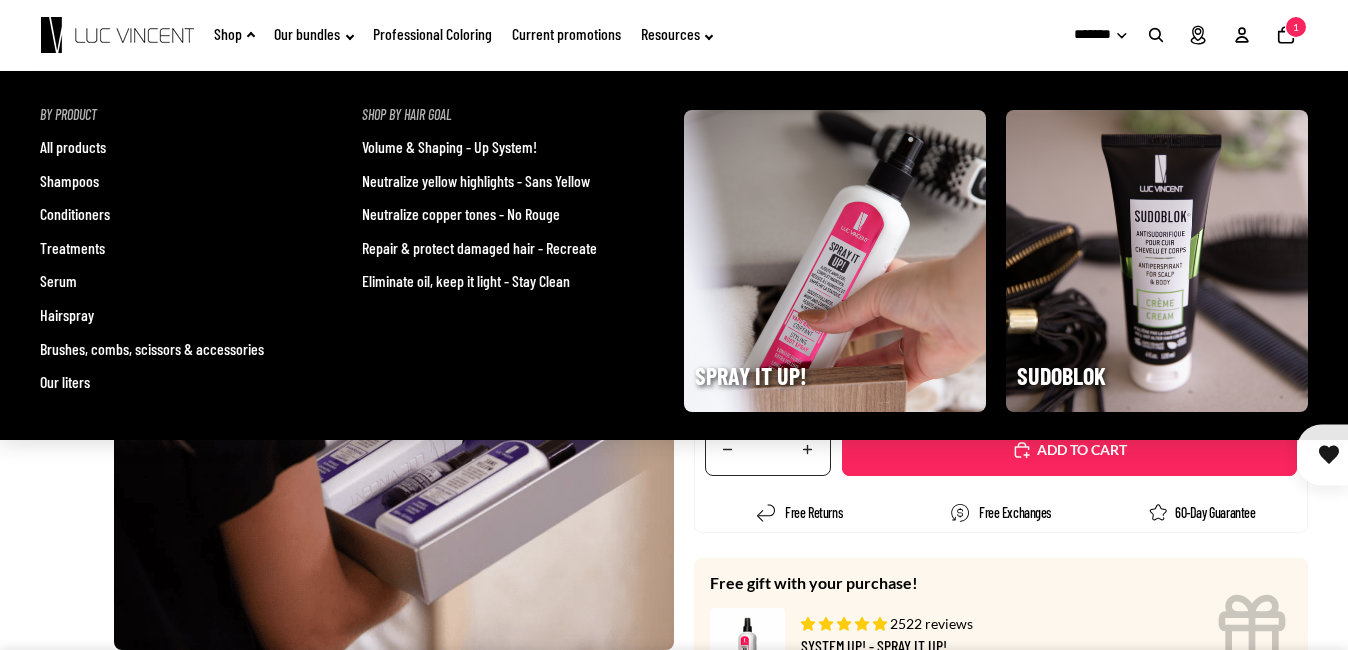 click on "Shop" 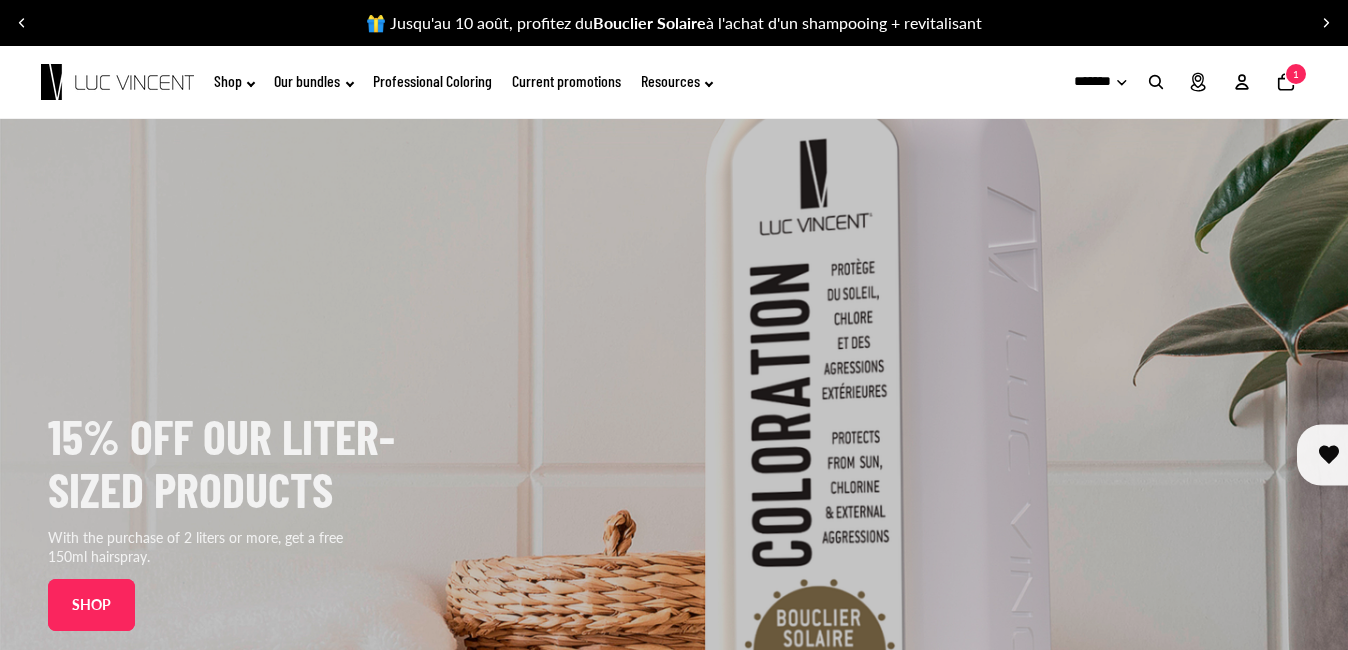 scroll, scrollTop: 0, scrollLeft: 0, axis: both 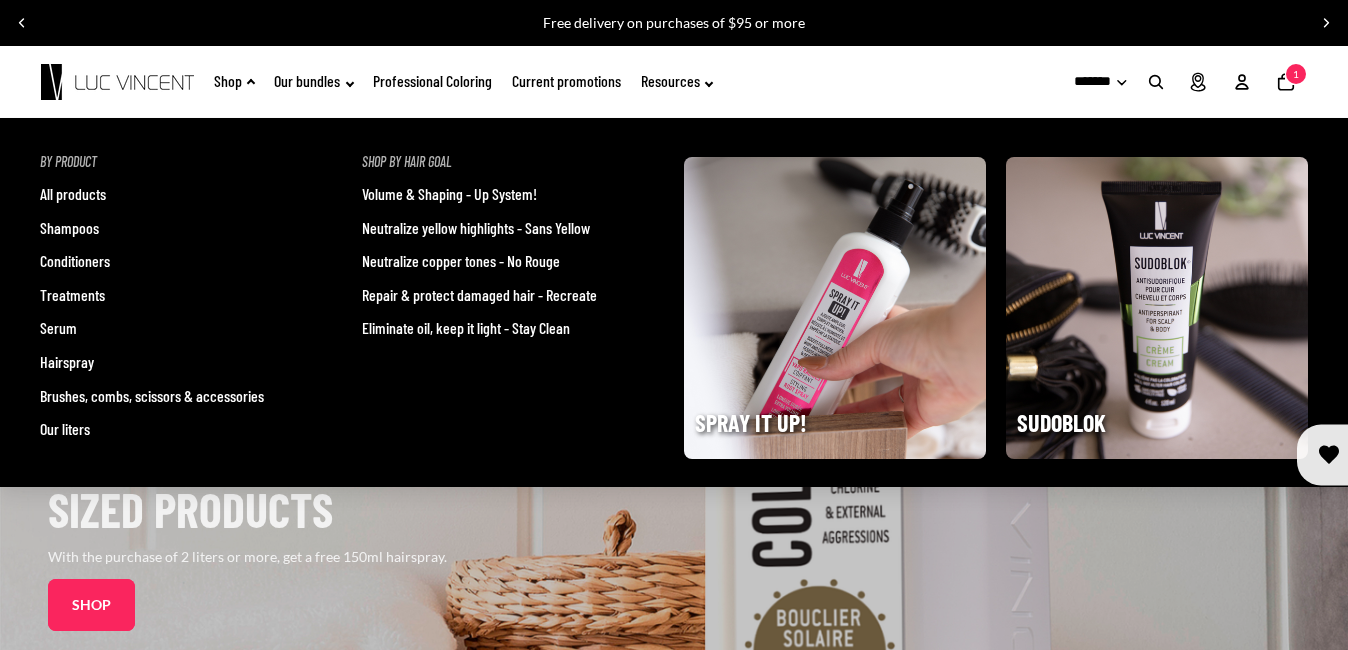 click on "Treatments" at bounding box center (72, 295) 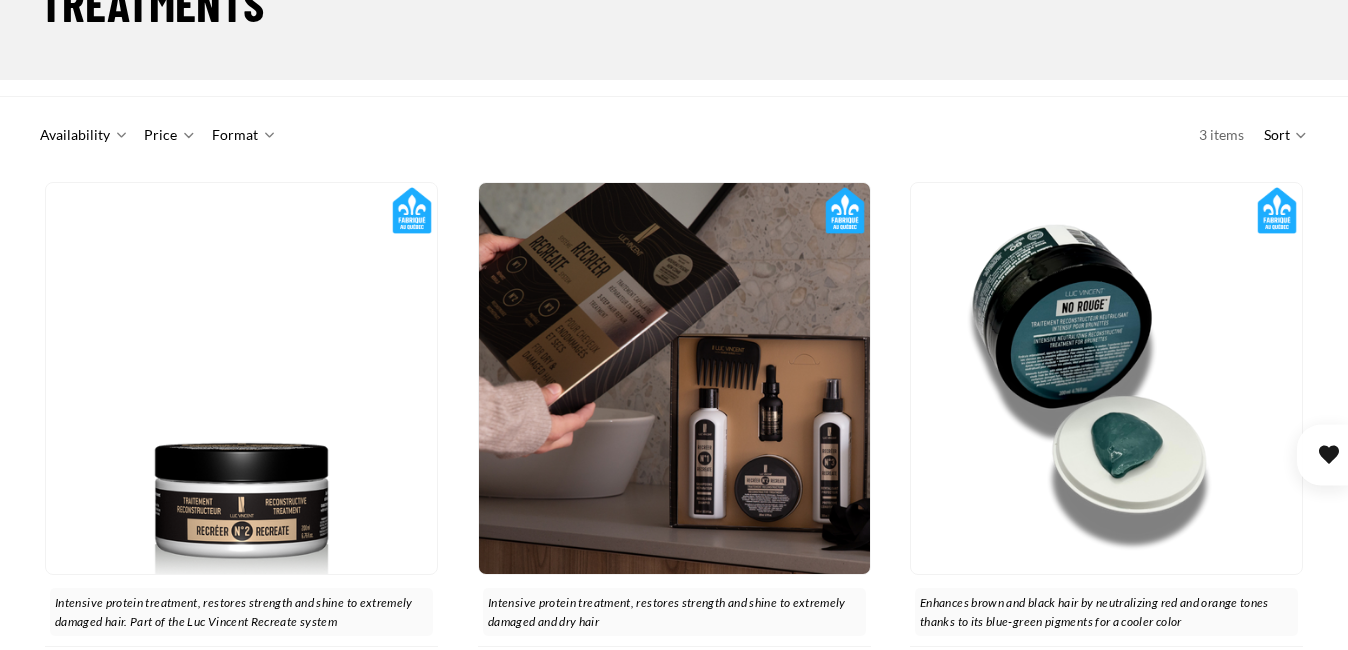 scroll, scrollTop: 200, scrollLeft: 0, axis: vertical 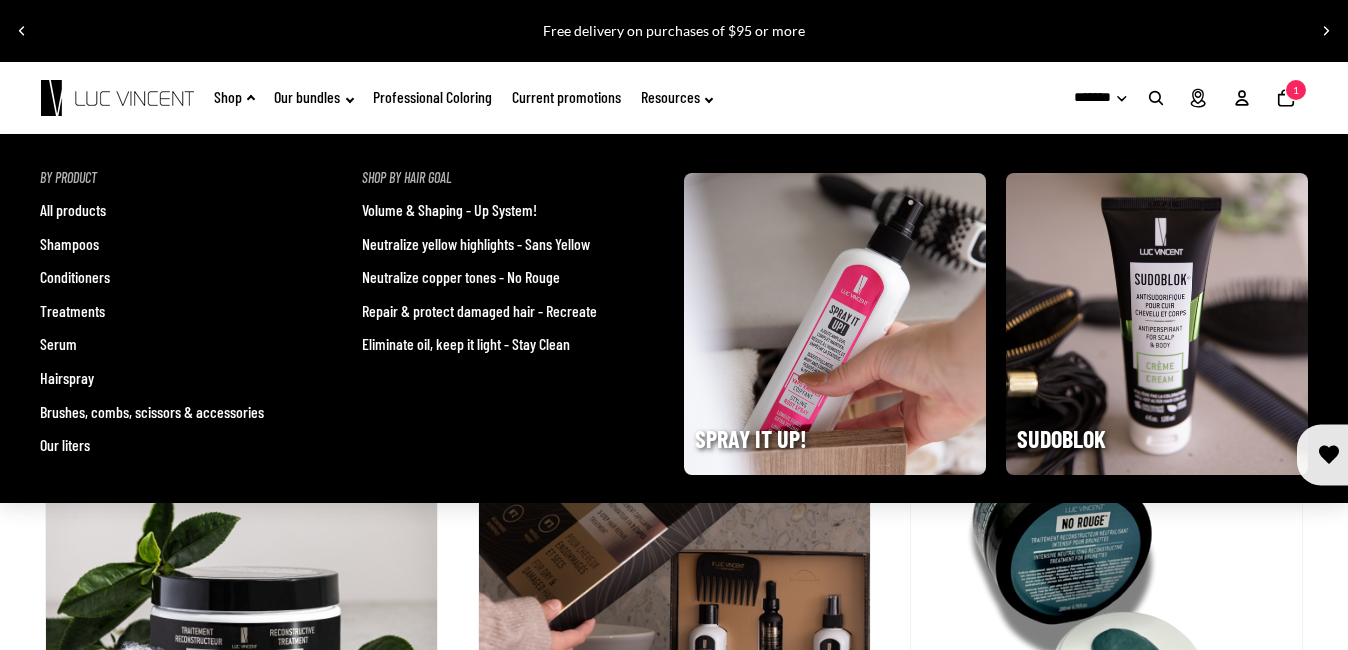 click on "Brushes, combs, scissors & accessories" at bounding box center (152, 412) 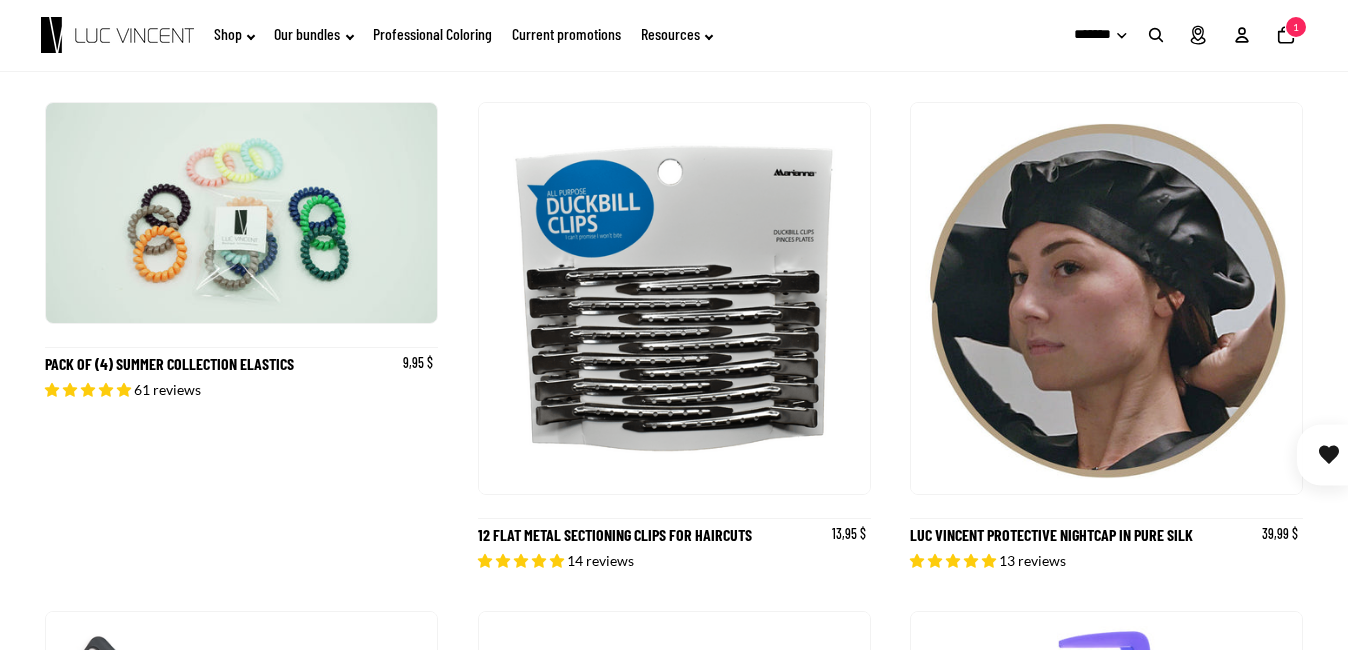 scroll, scrollTop: 1100, scrollLeft: 0, axis: vertical 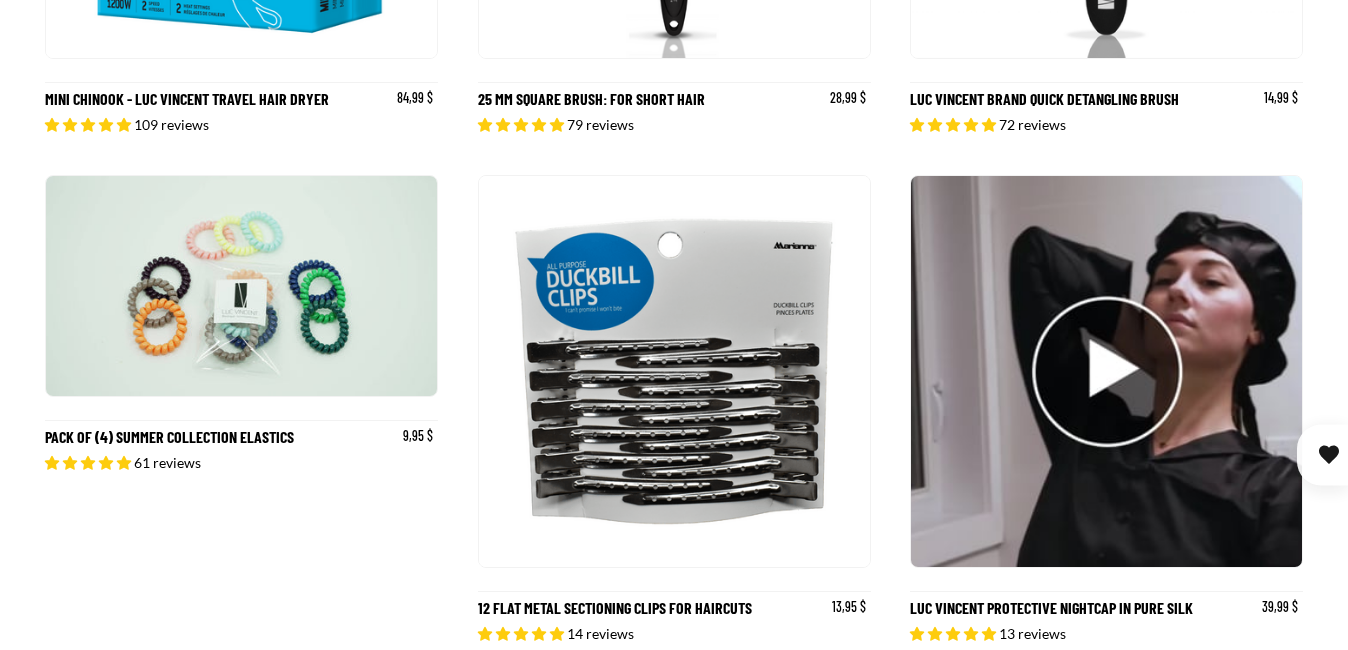 click at bounding box center (1106, 371) 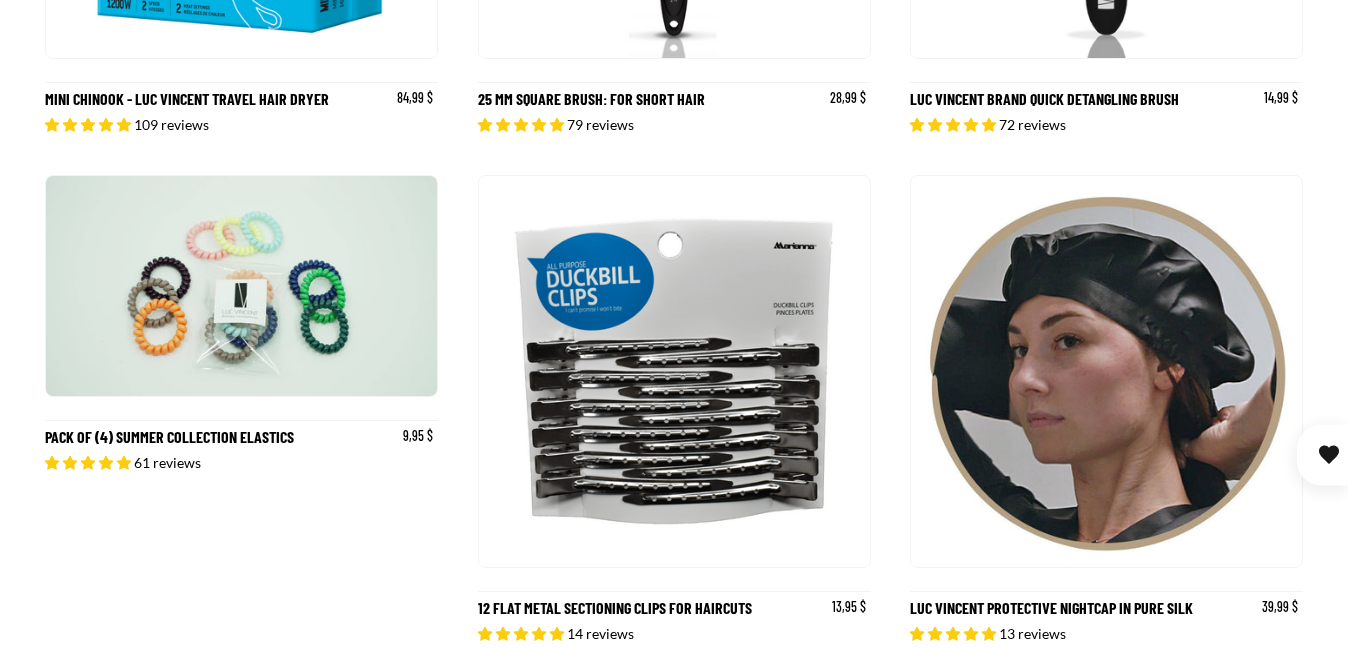 scroll, scrollTop: 0, scrollLeft: 0, axis: both 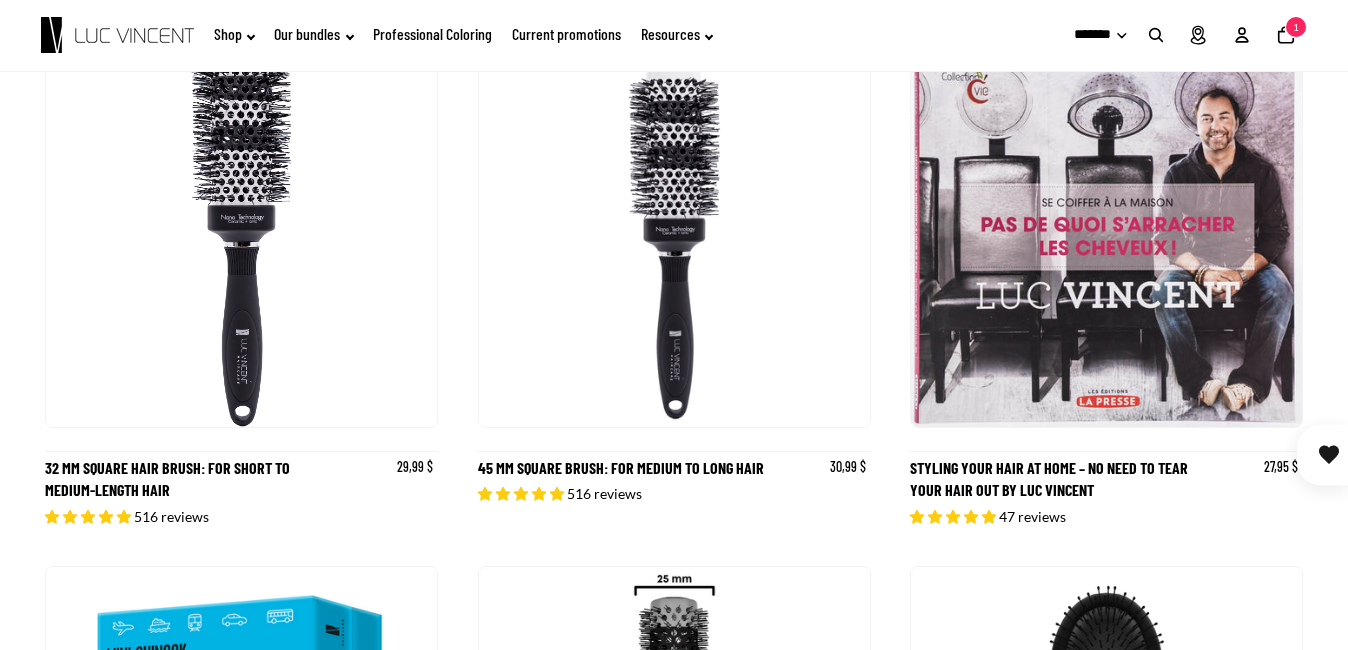 click at bounding box center (407, 231) 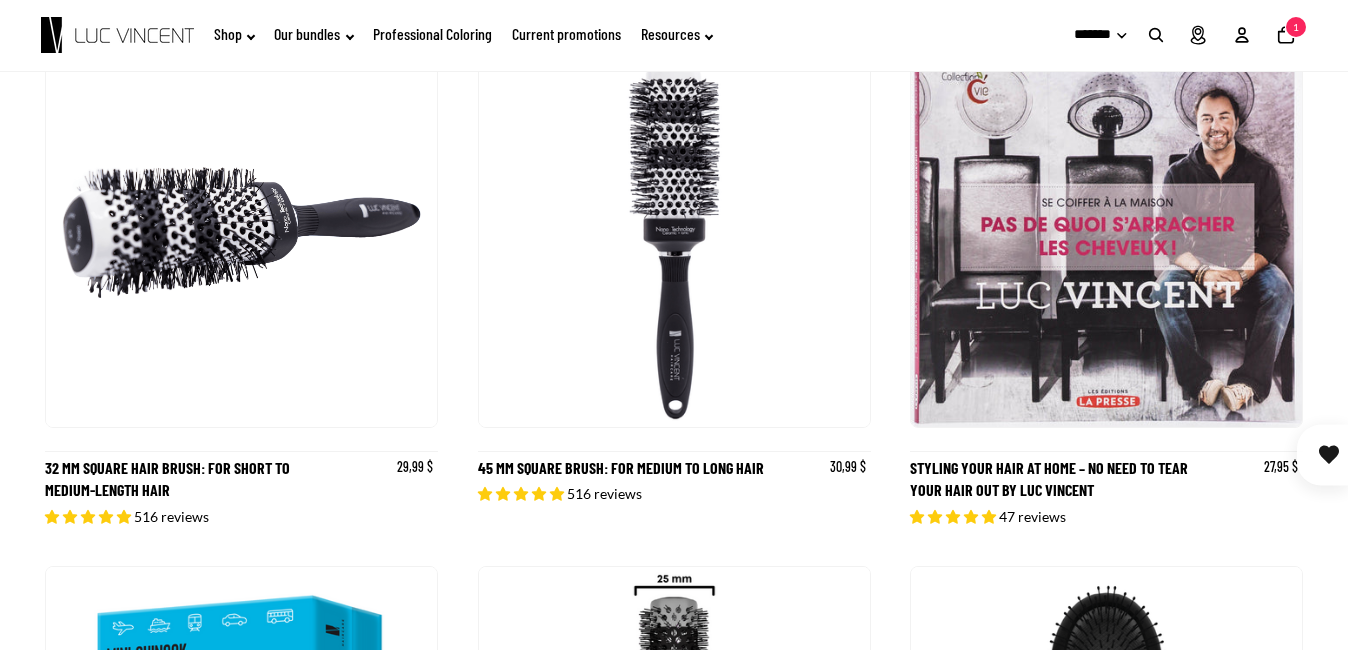 click at bounding box center [407, 231] 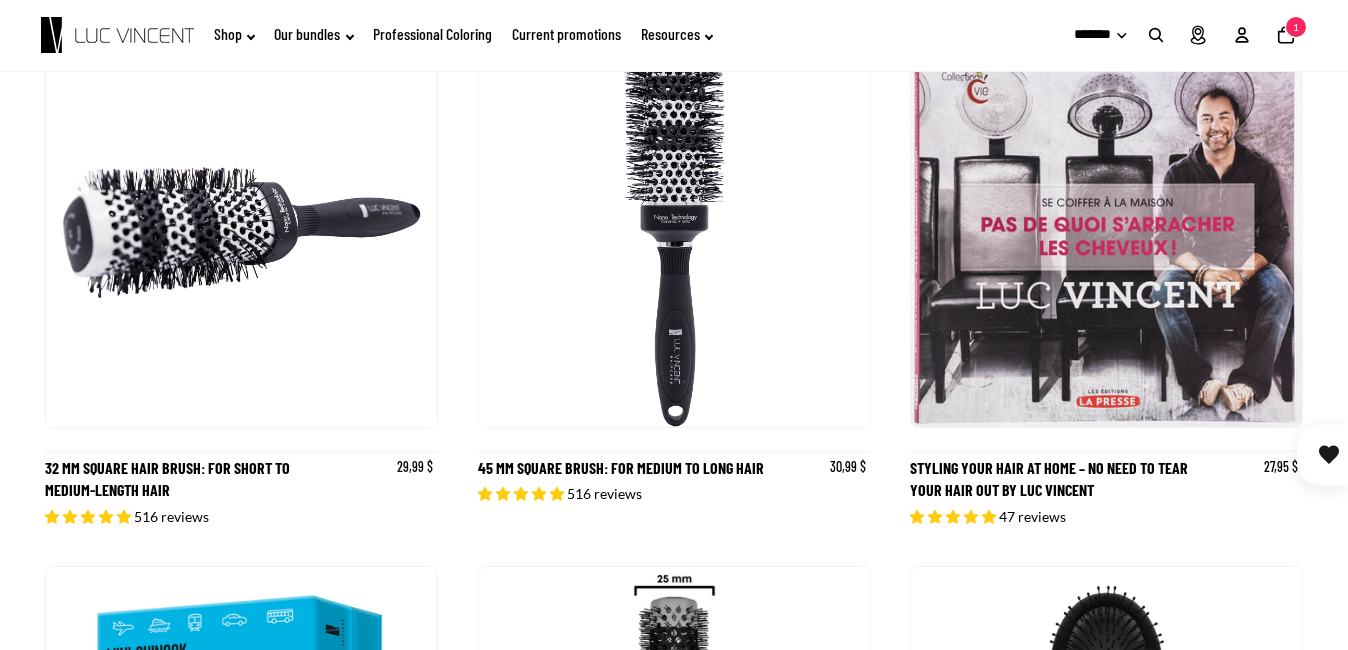 click at bounding box center (839, 231) 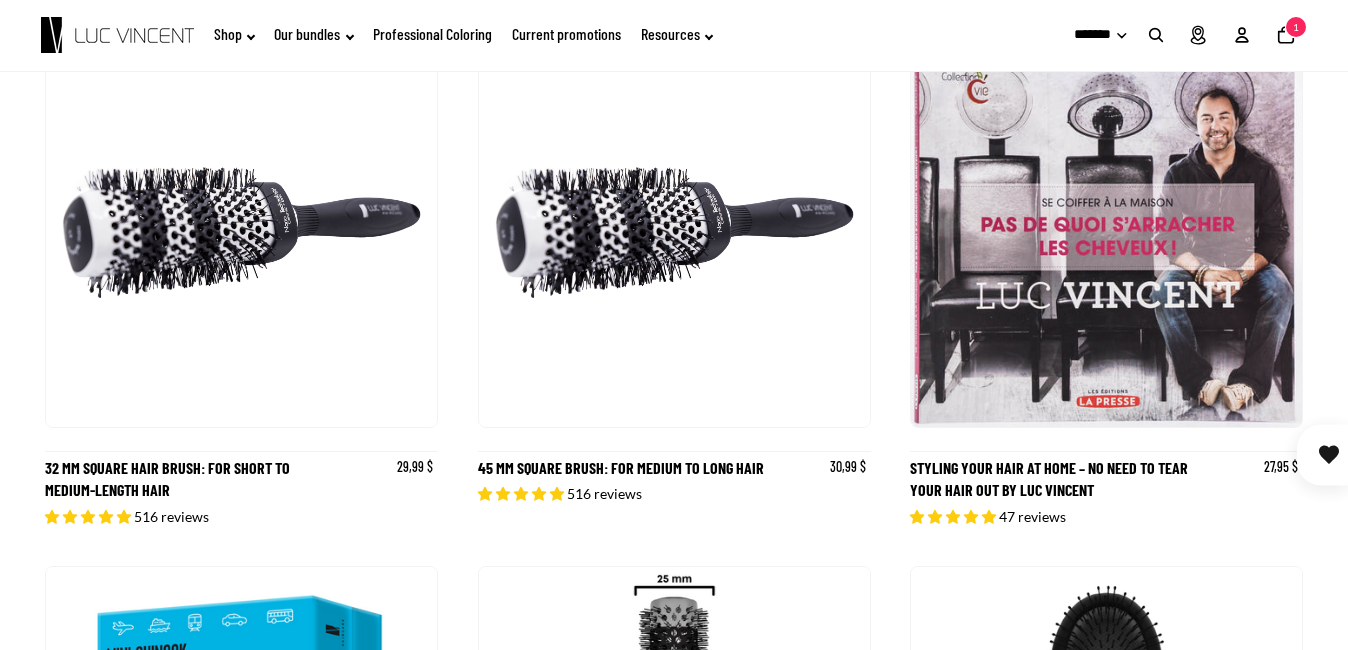 click at bounding box center (839, 231) 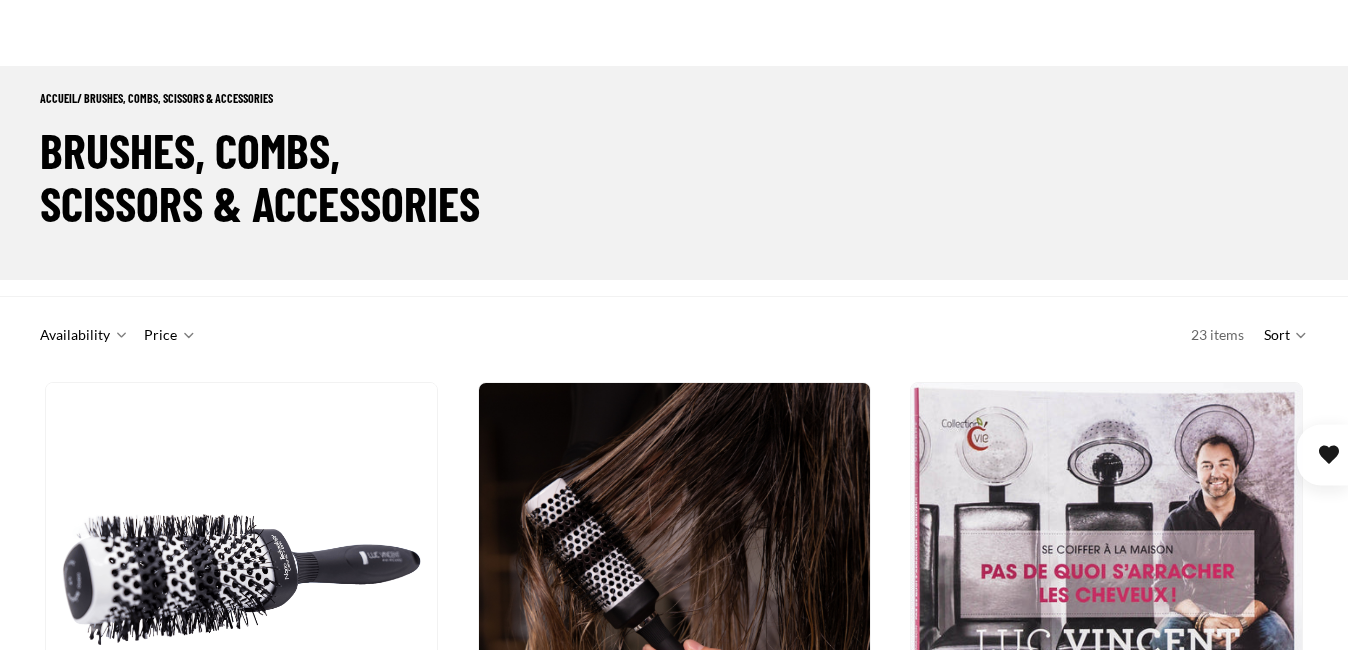 scroll, scrollTop: 400, scrollLeft: 0, axis: vertical 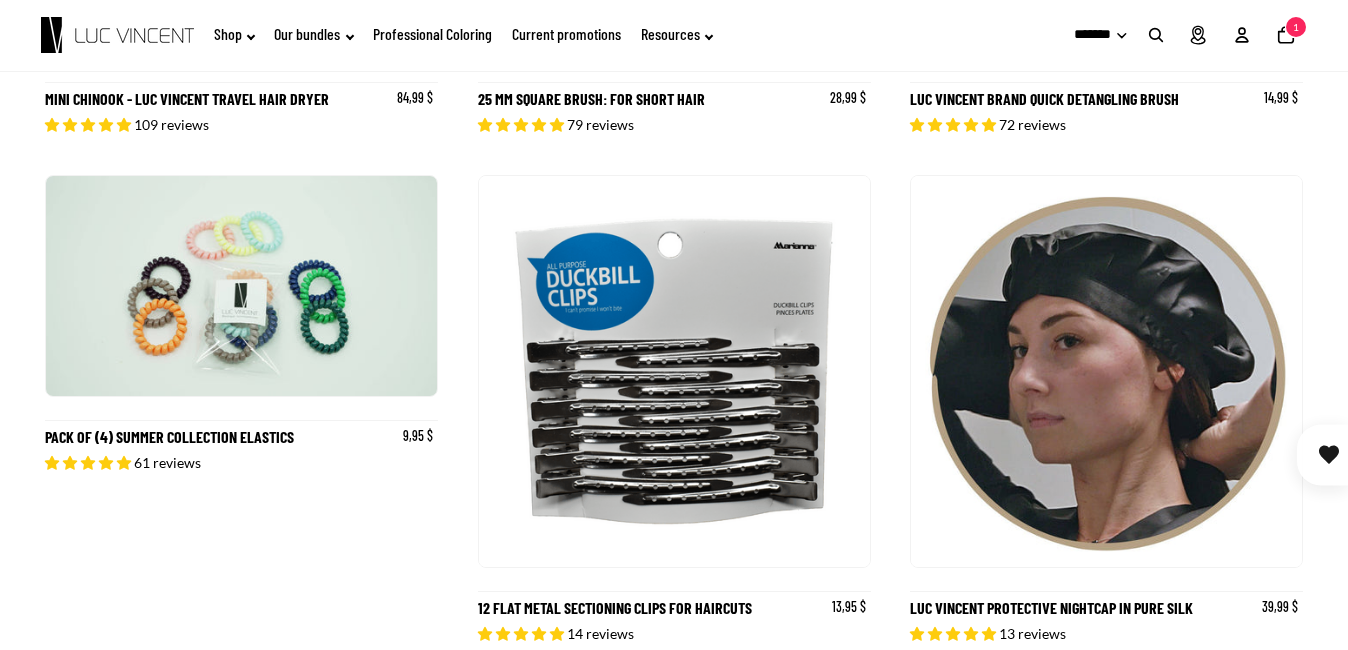click on "Luc Vincent protective nightcap in pure silk" at bounding box center [1106, 409] 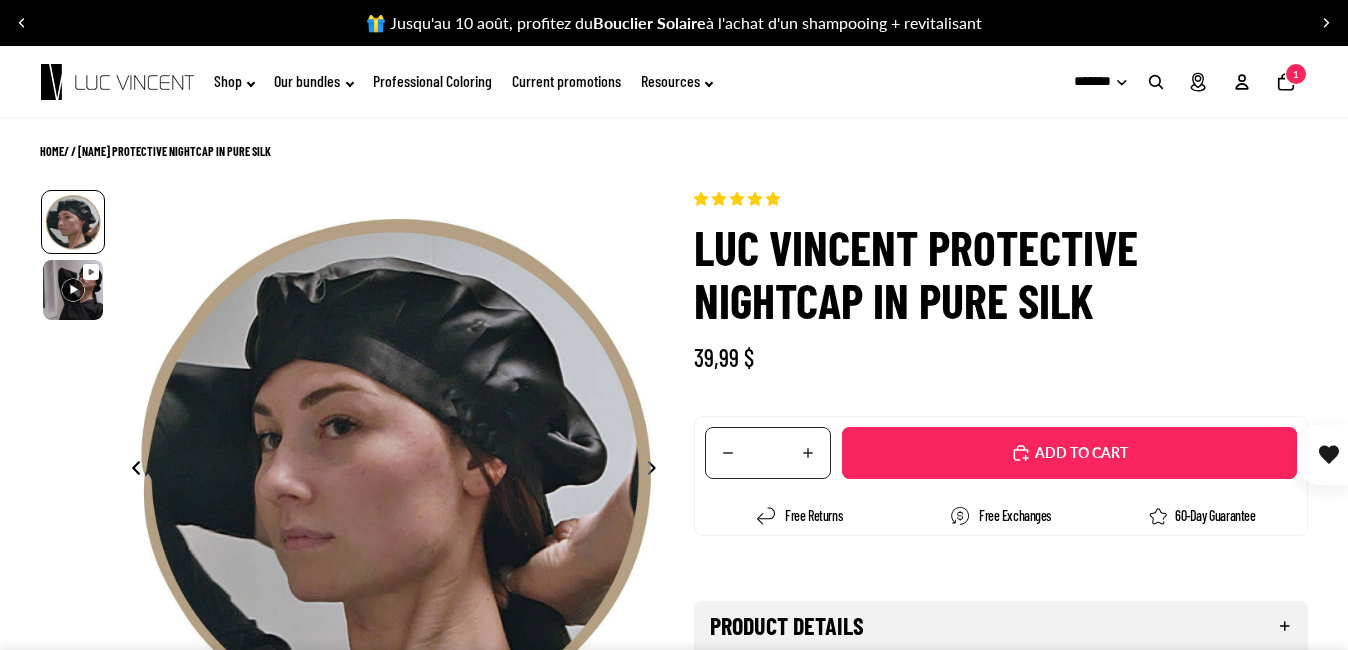 click 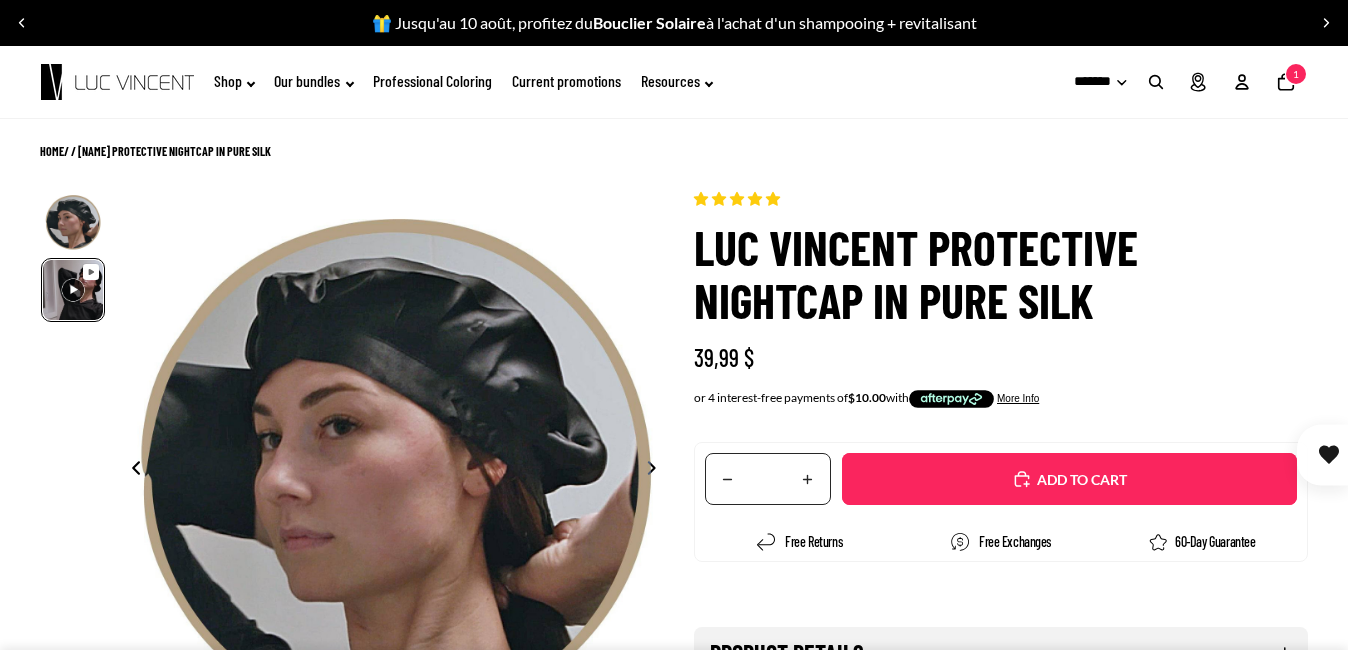 scroll, scrollTop: 0, scrollLeft: 561, axis: horizontal 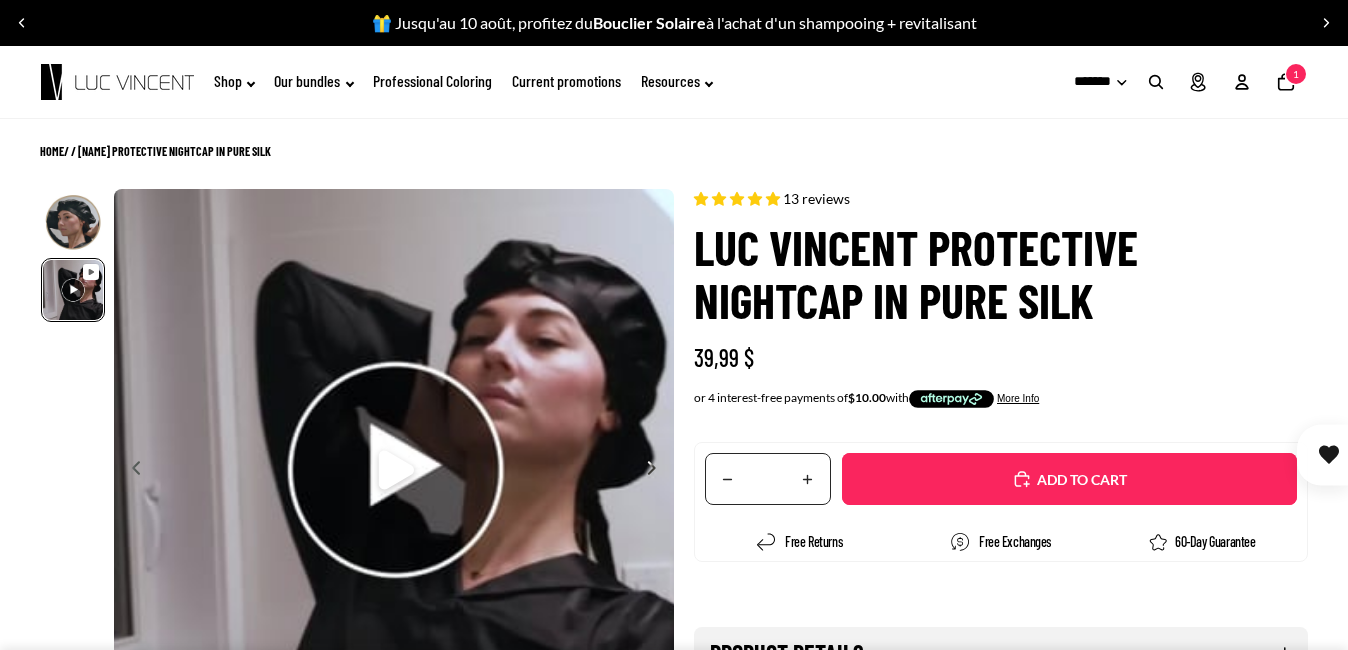 select on "**********" 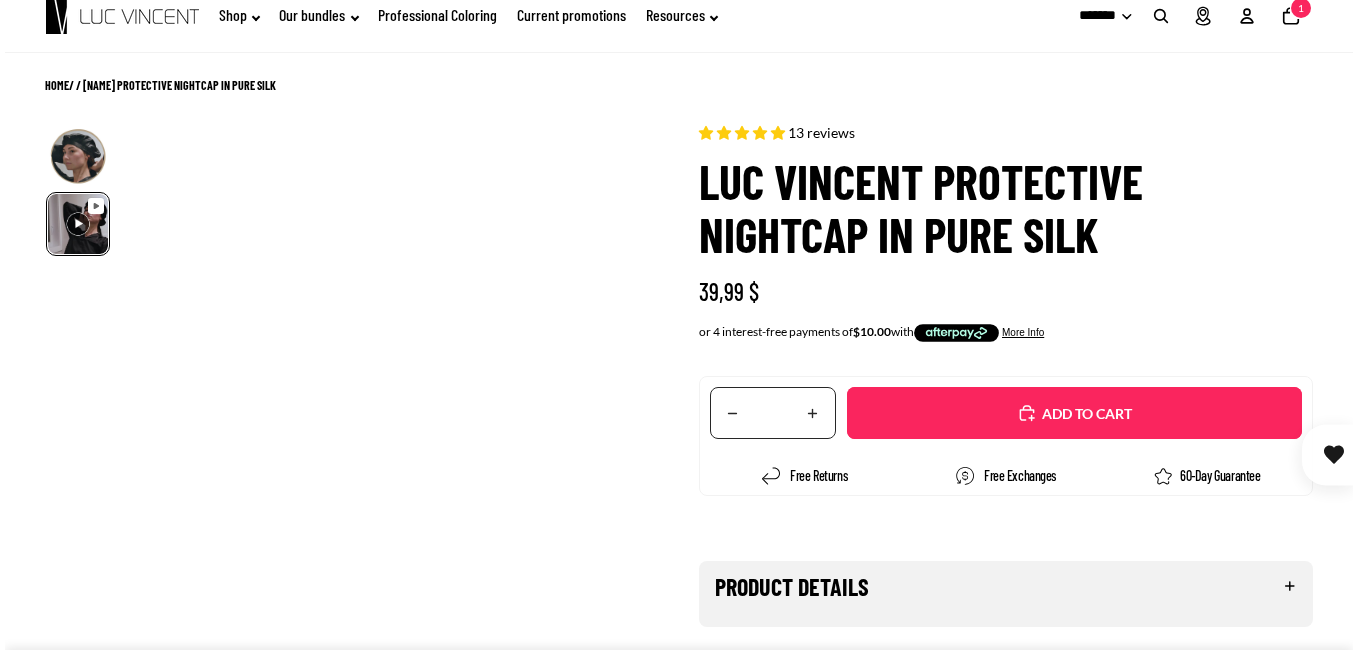 scroll, scrollTop: 100, scrollLeft: 0, axis: vertical 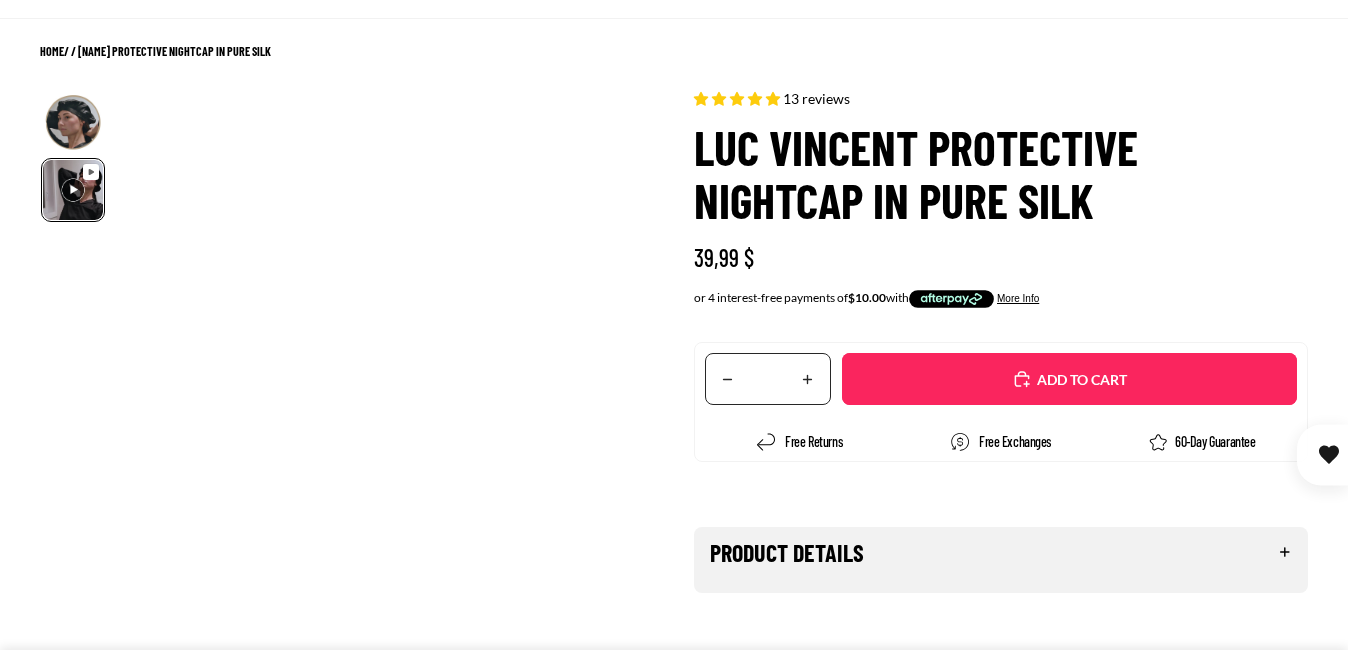 click on "Added" at bounding box center [1080, 380] 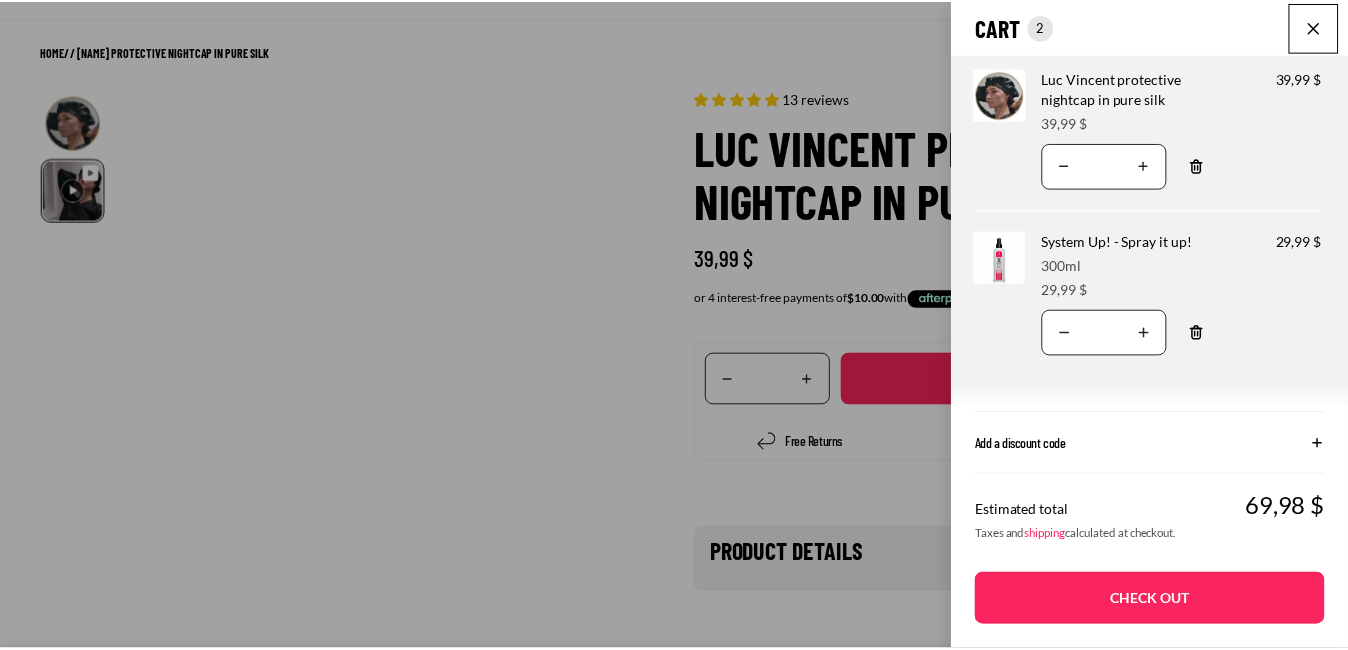 scroll, scrollTop: 0, scrollLeft: 566, axis: horizontal 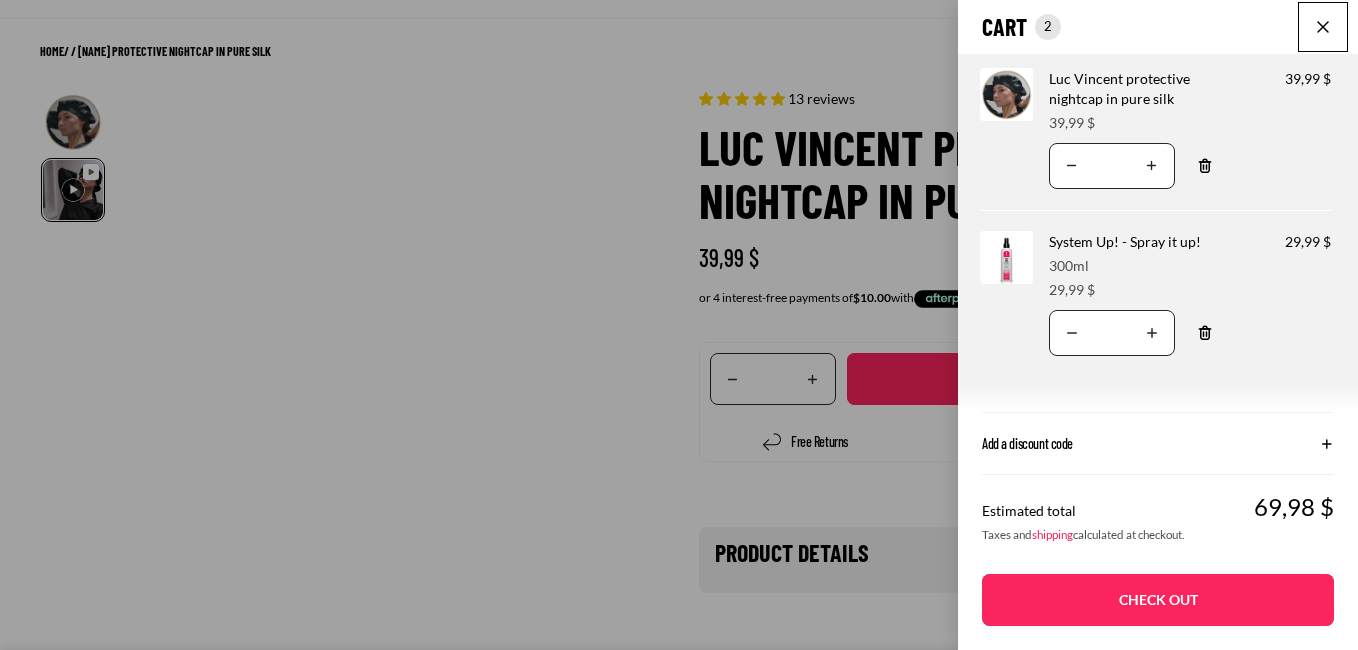 click at bounding box center [1323, 27] 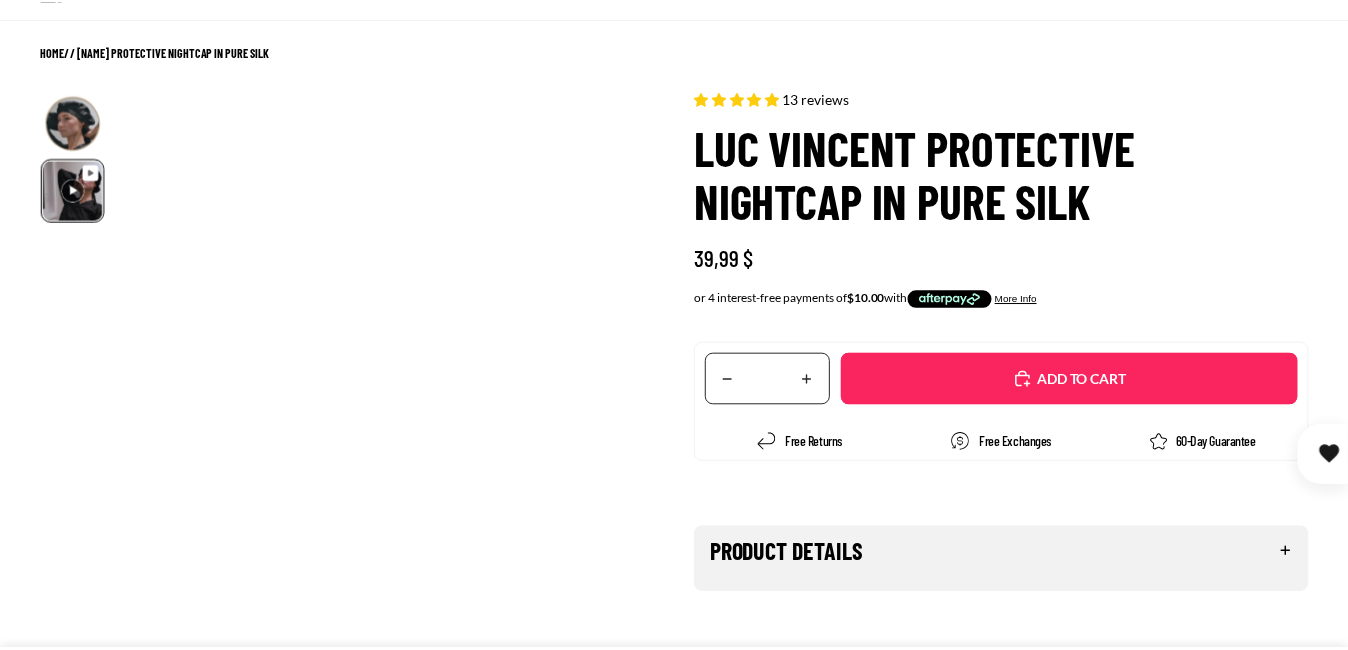 scroll, scrollTop: 0, scrollLeft: 562, axis: horizontal 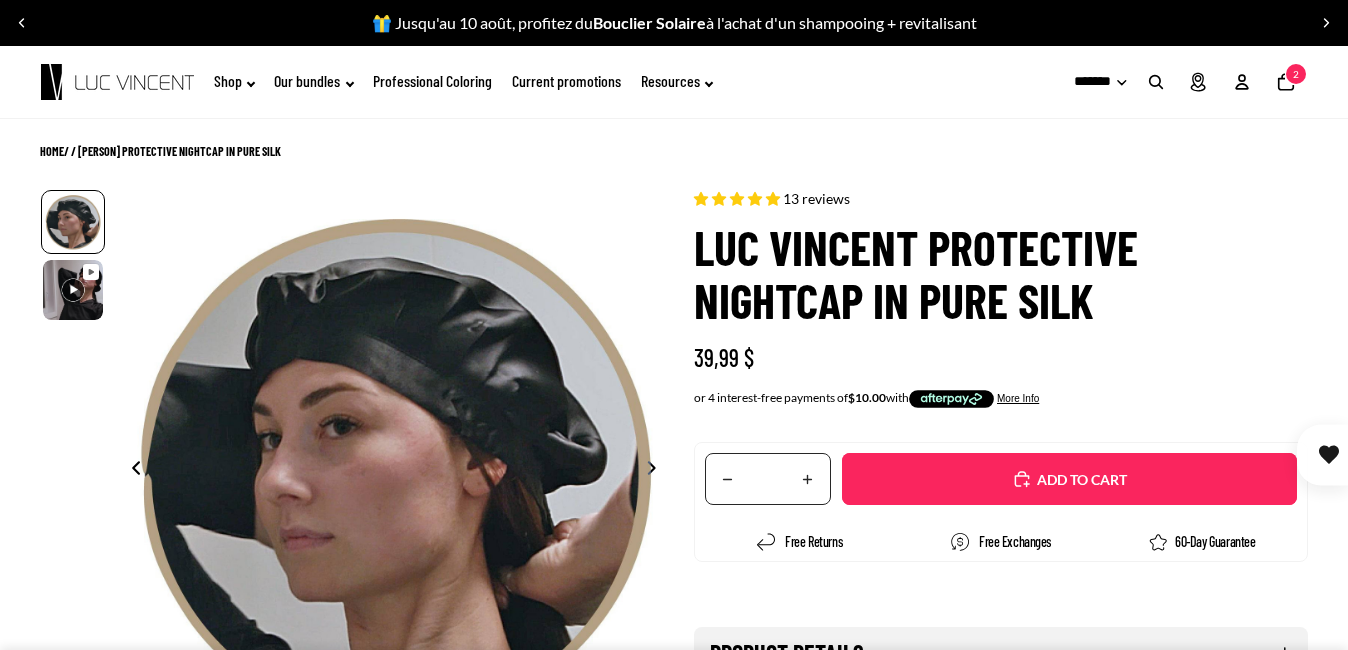 select on "**********" 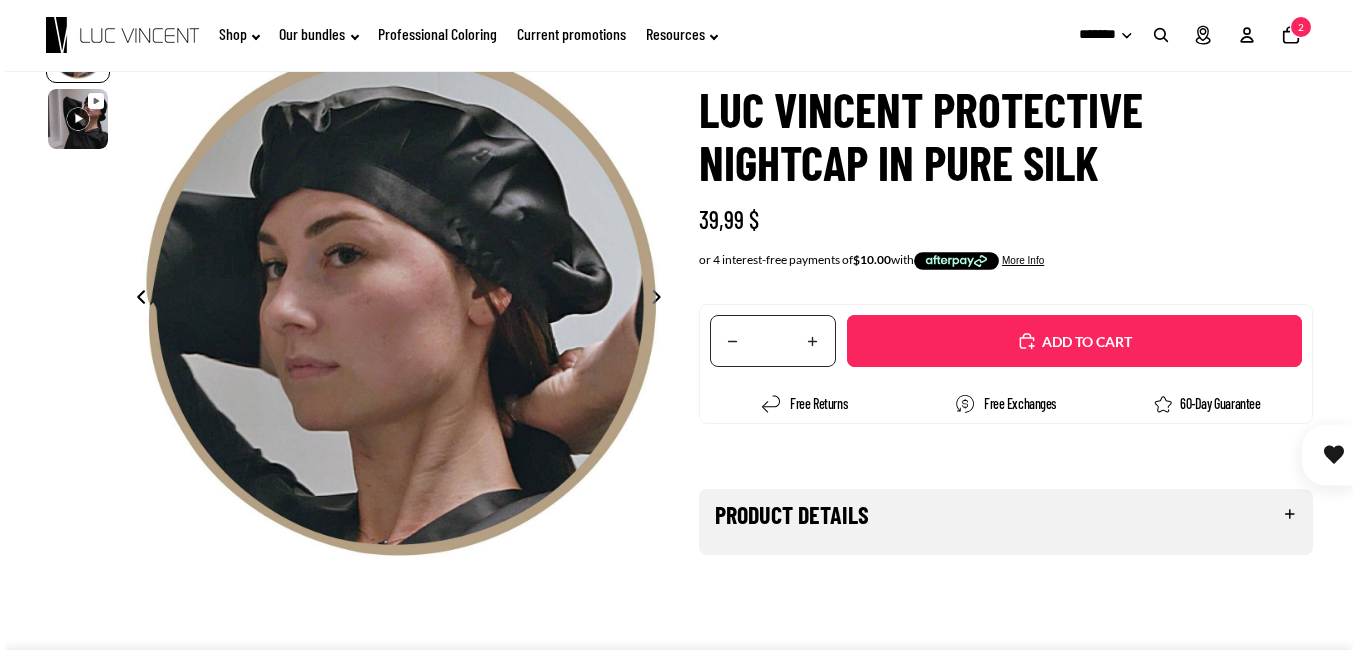 scroll, scrollTop: 0, scrollLeft: 0, axis: both 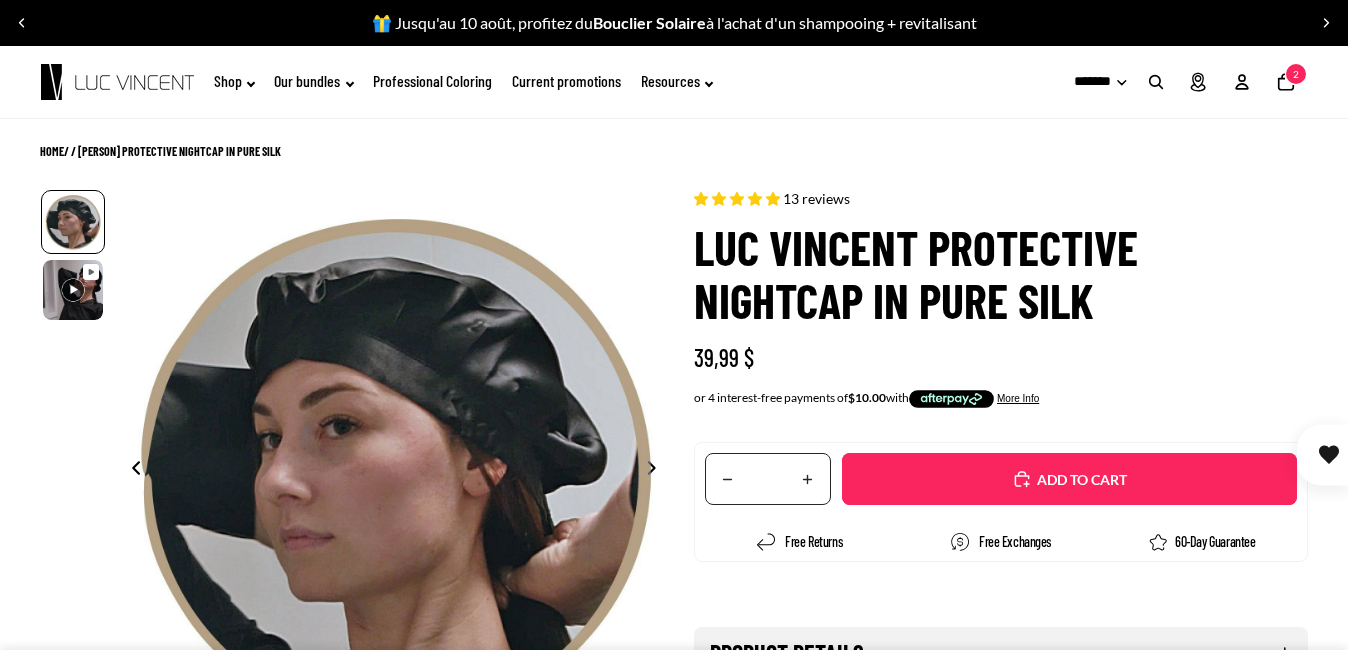click on "Total items in cart: 2
2" 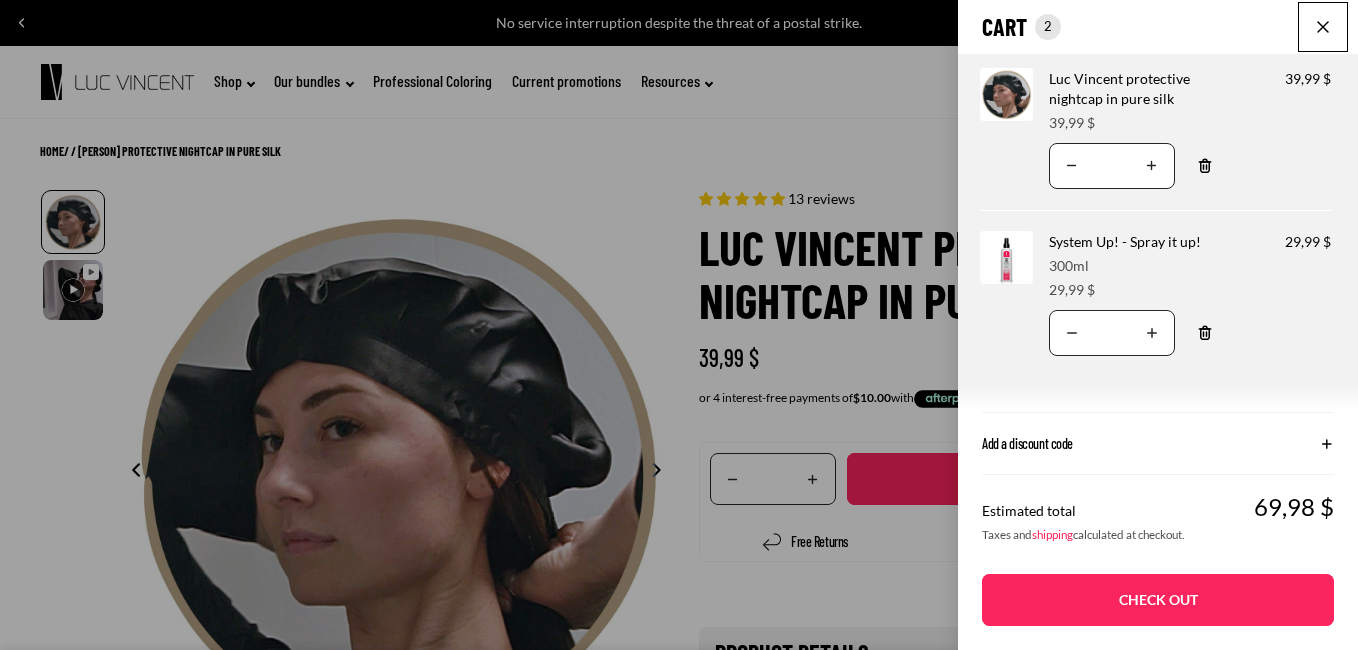 click on "System Up! - Spray it up!" at bounding box center [1125, 241] 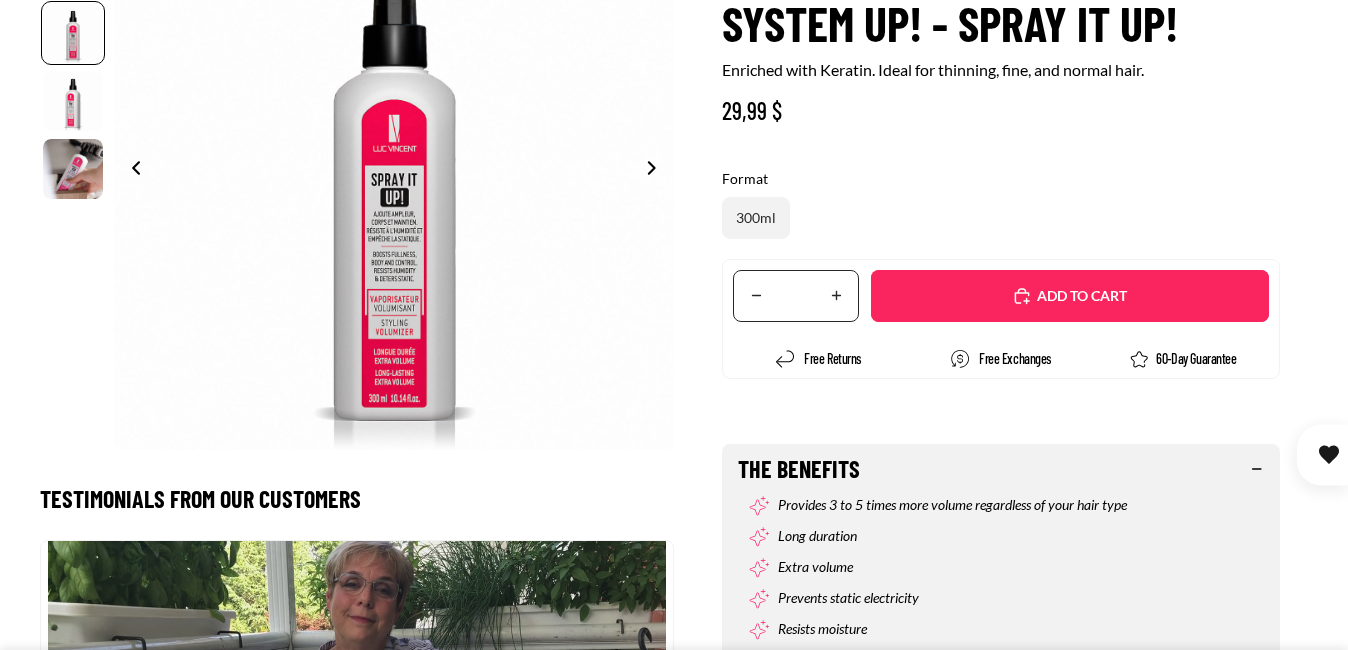 scroll, scrollTop: 500, scrollLeft: 0, axis: vertical 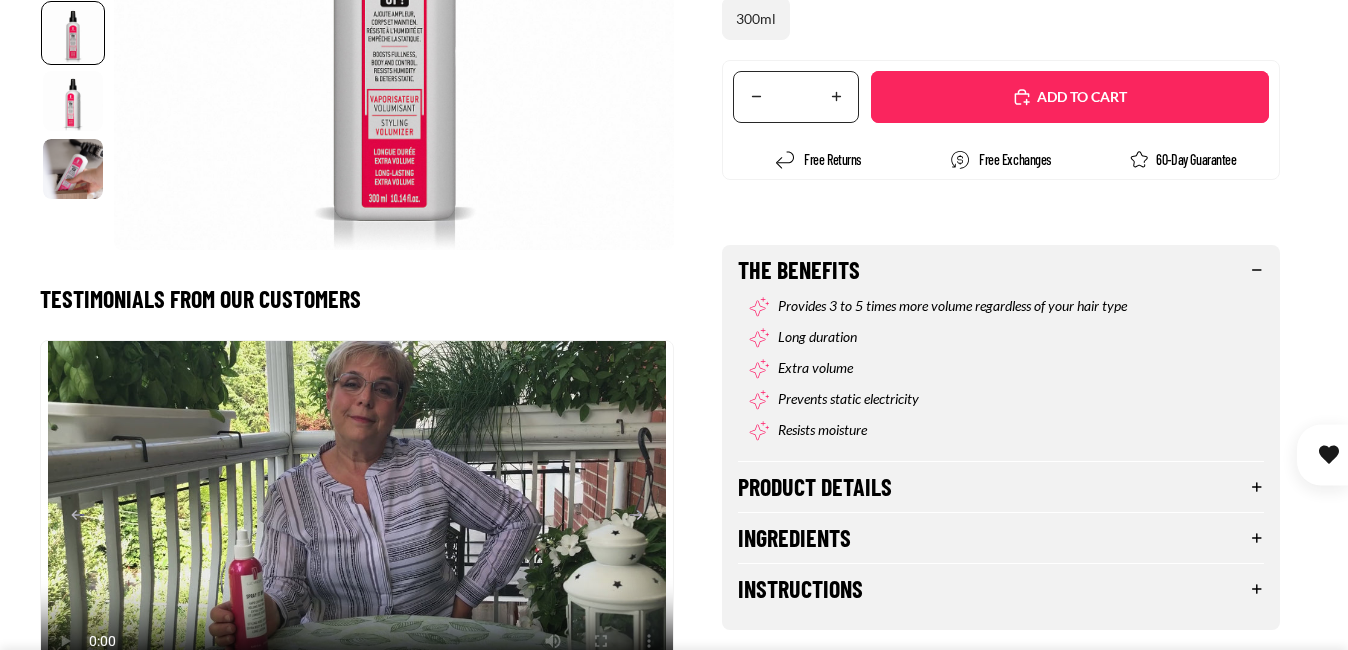select on "**********" 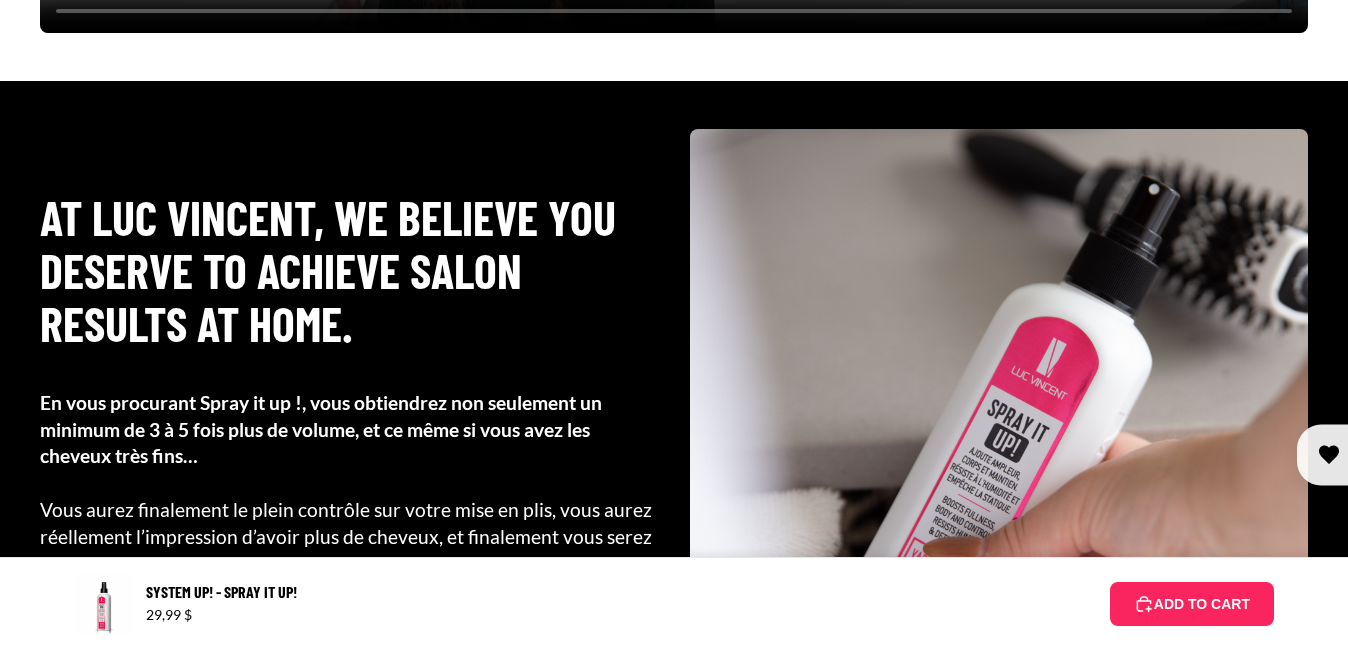 scroll, scrollTop: 3500, scrollLeft: 0, axis: vertical 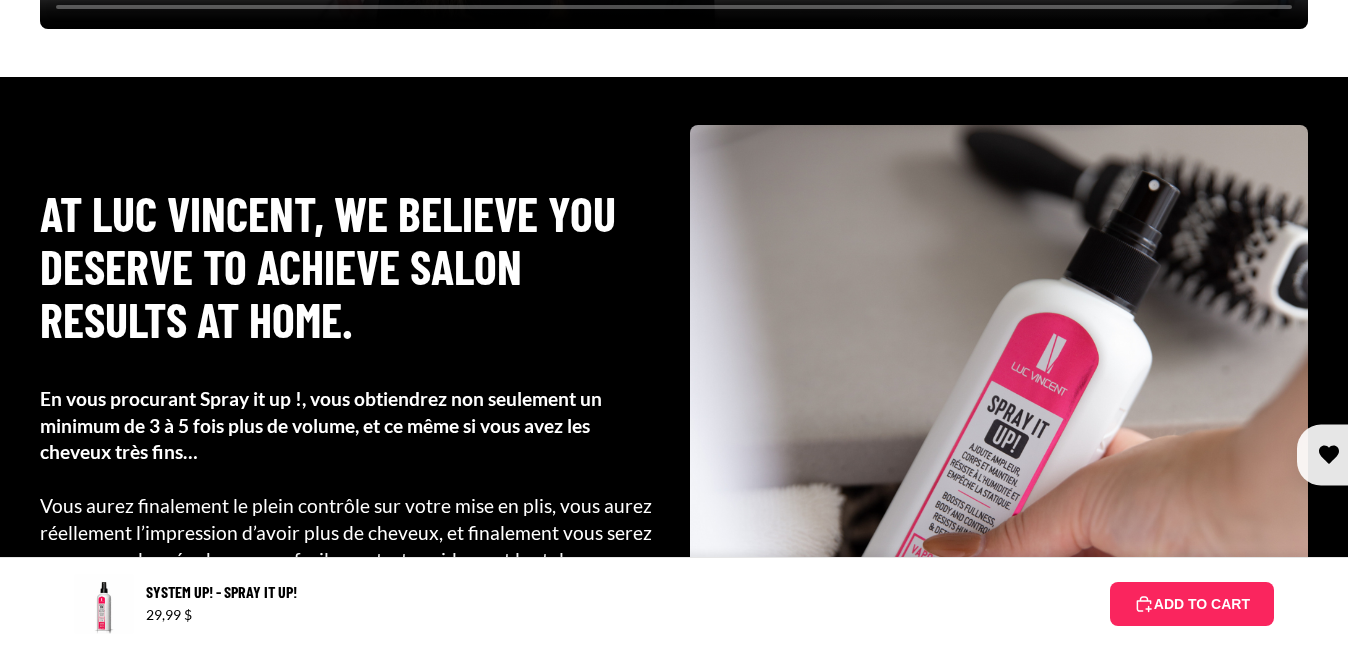 type 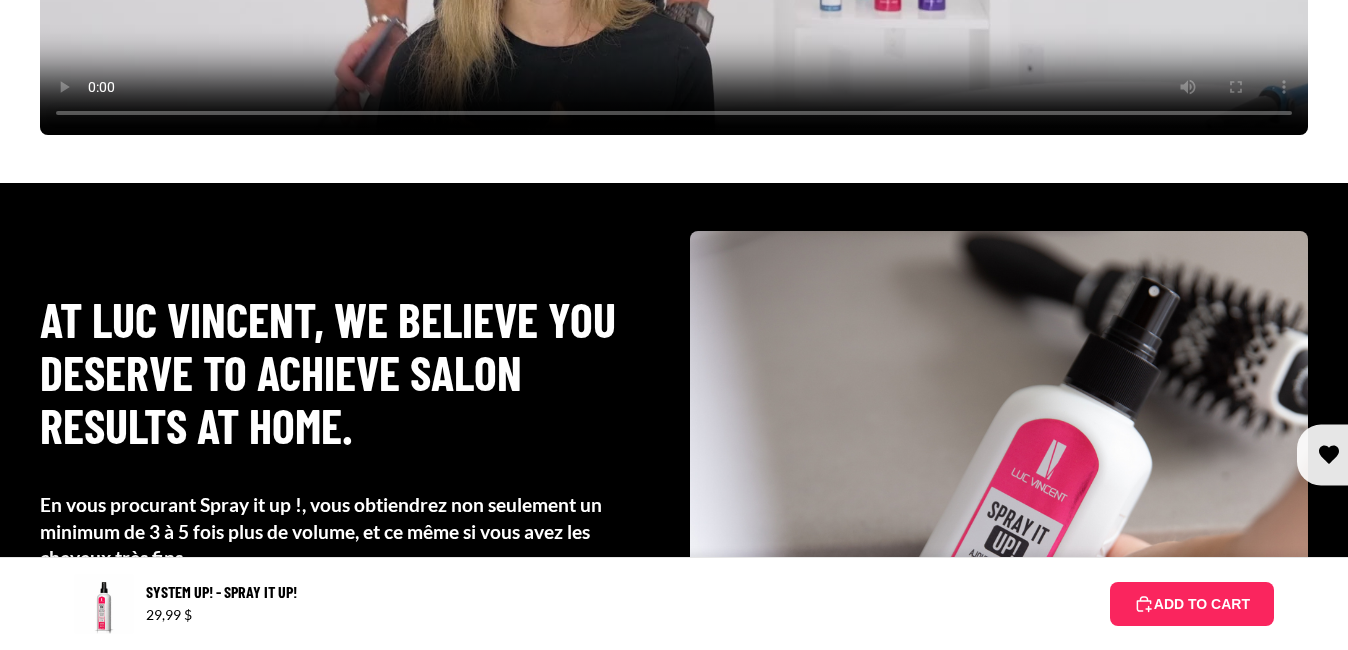 scroll, scrollTop: 3300, scrollLeft: 0, axis: vertical 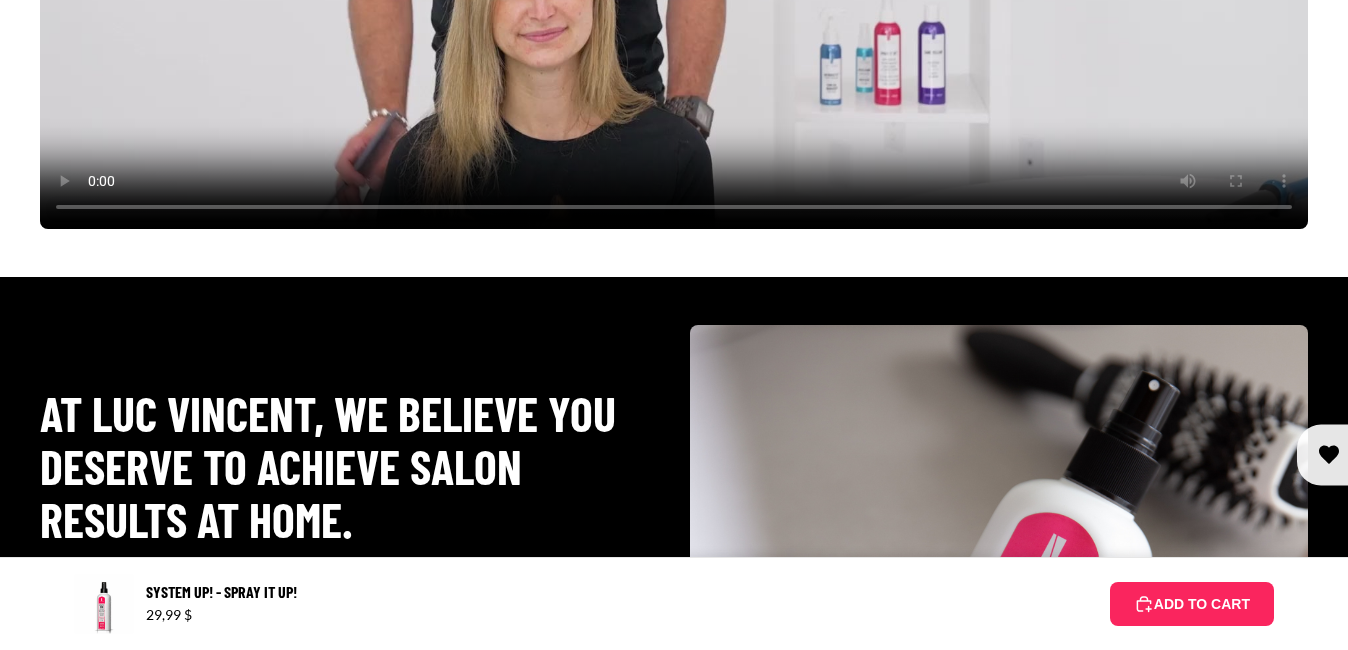 click at bounding box center (674, -128) 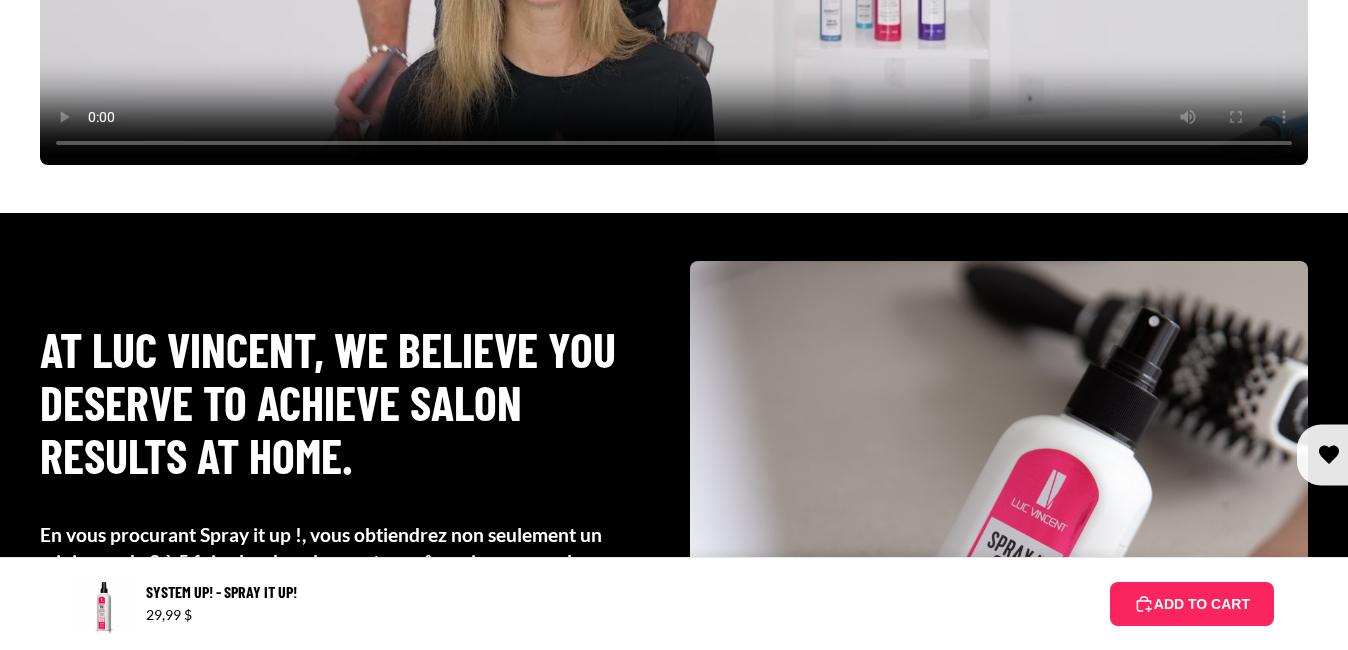 scroll, scrollTop: 3600, scrollLeft: 0, axis: vertical 